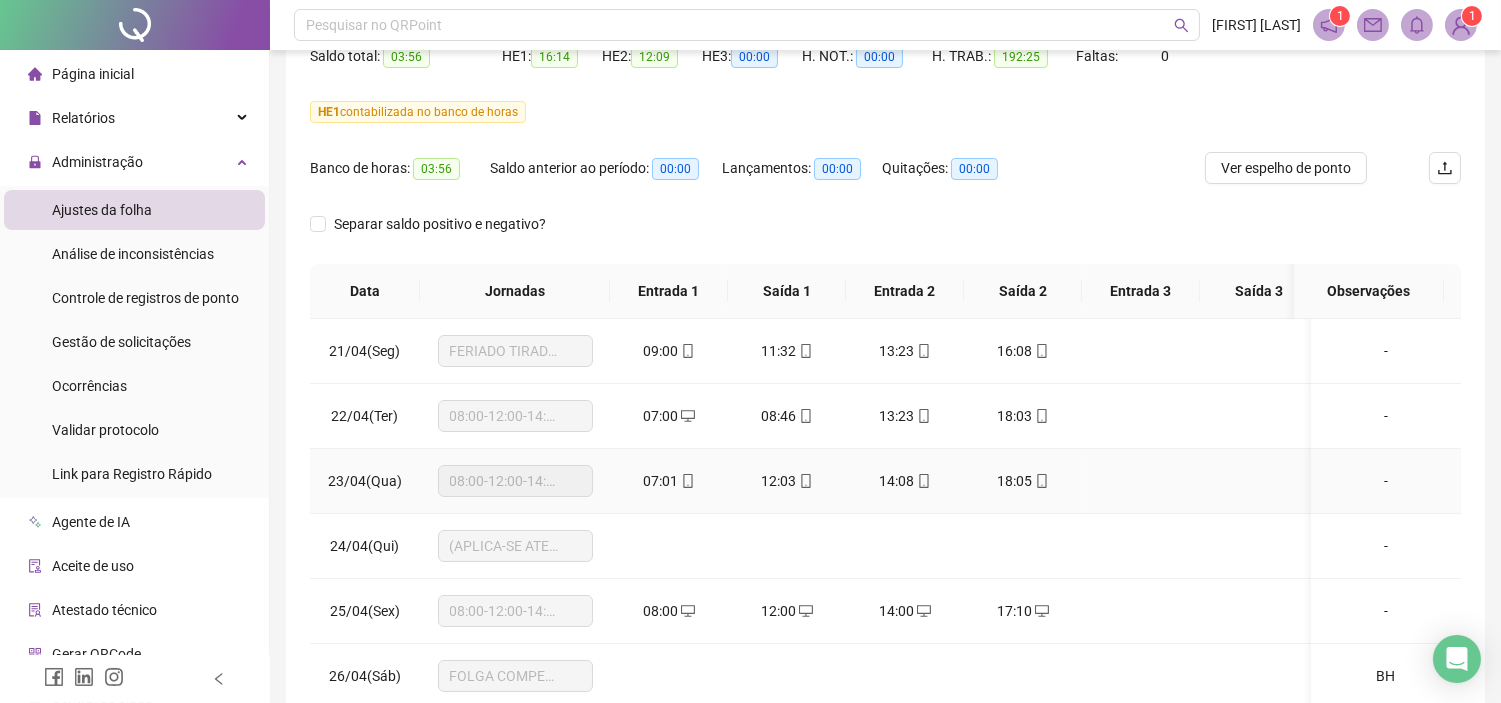 scroll, scrollTop: 222, scrollLeft: 0, axis: vertical 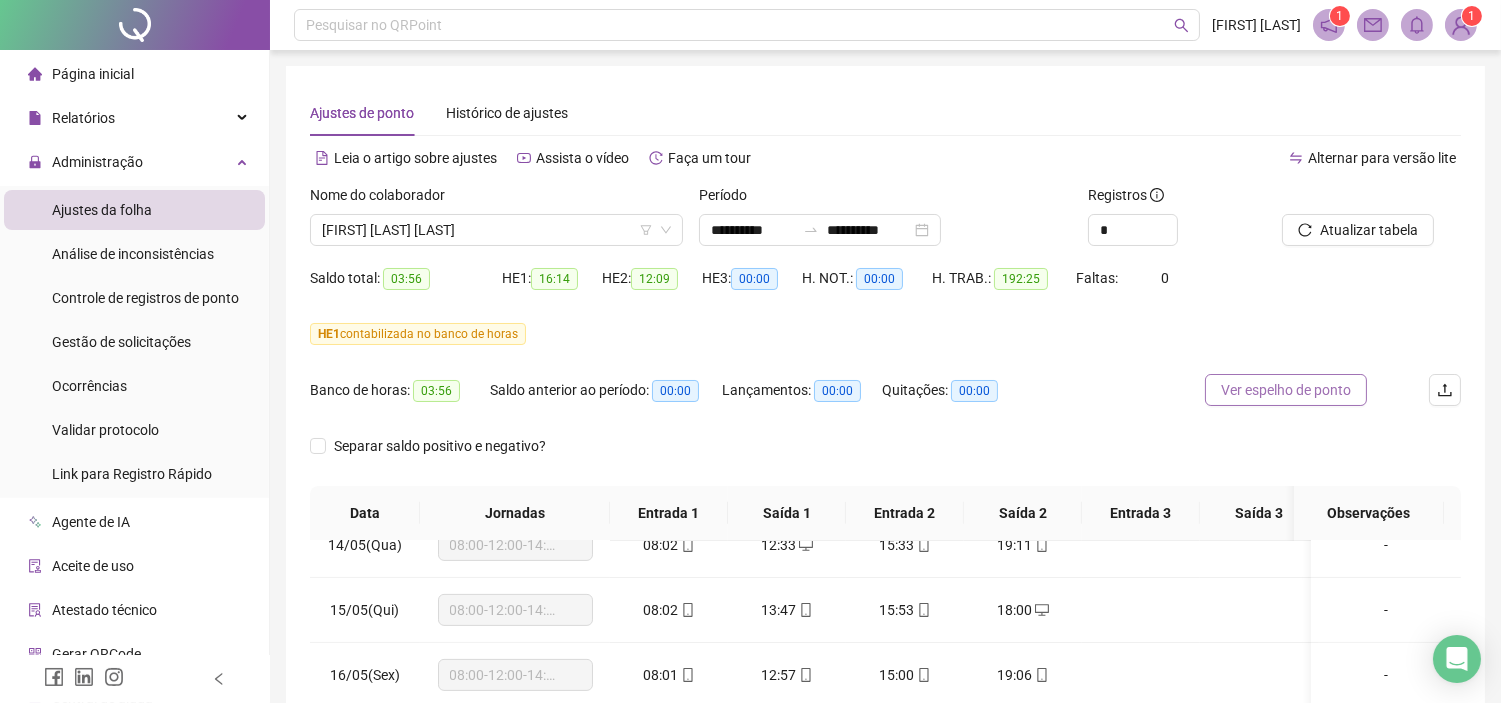 click on "Ver espelho de ponto" at bounding box center (1286, 390) 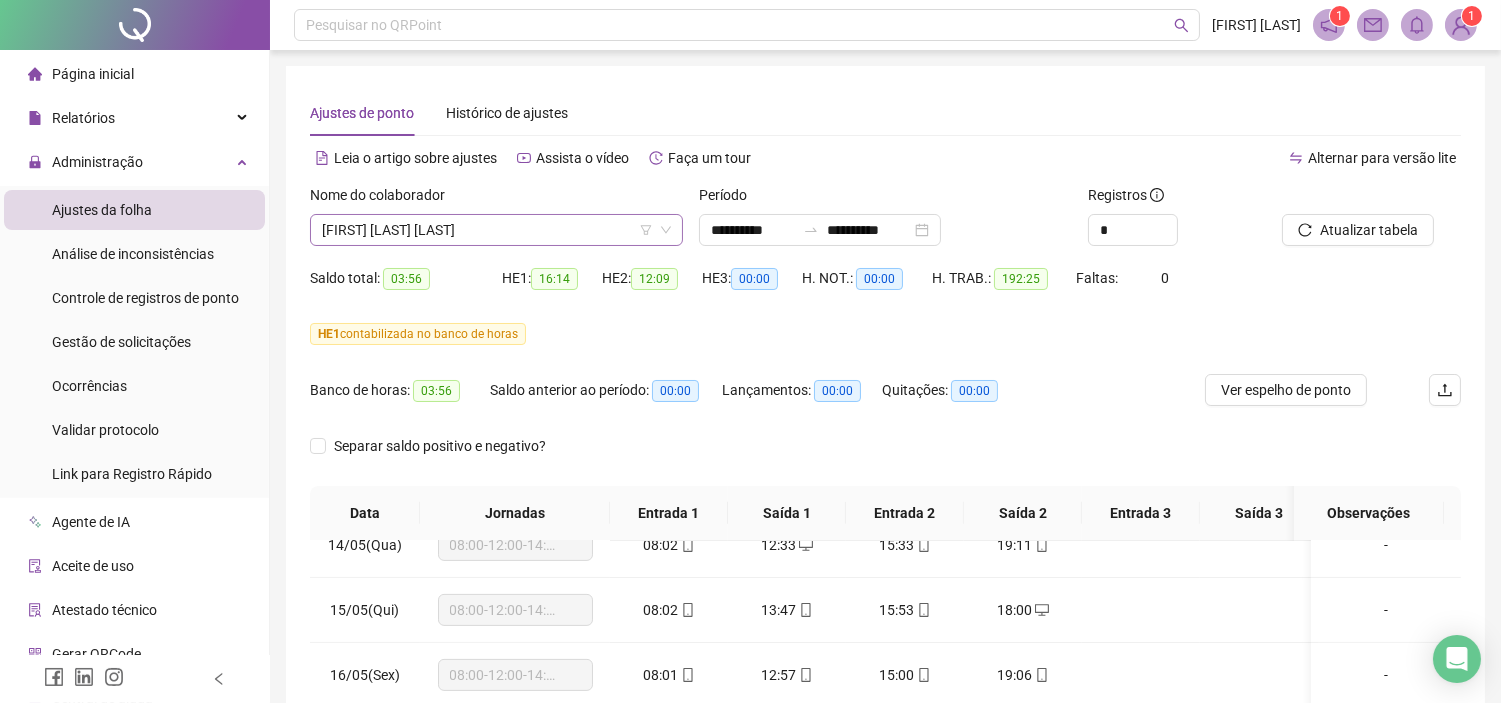 click on "[FIRST] [LAST] [LAST]" at bounding box center [496, 230] 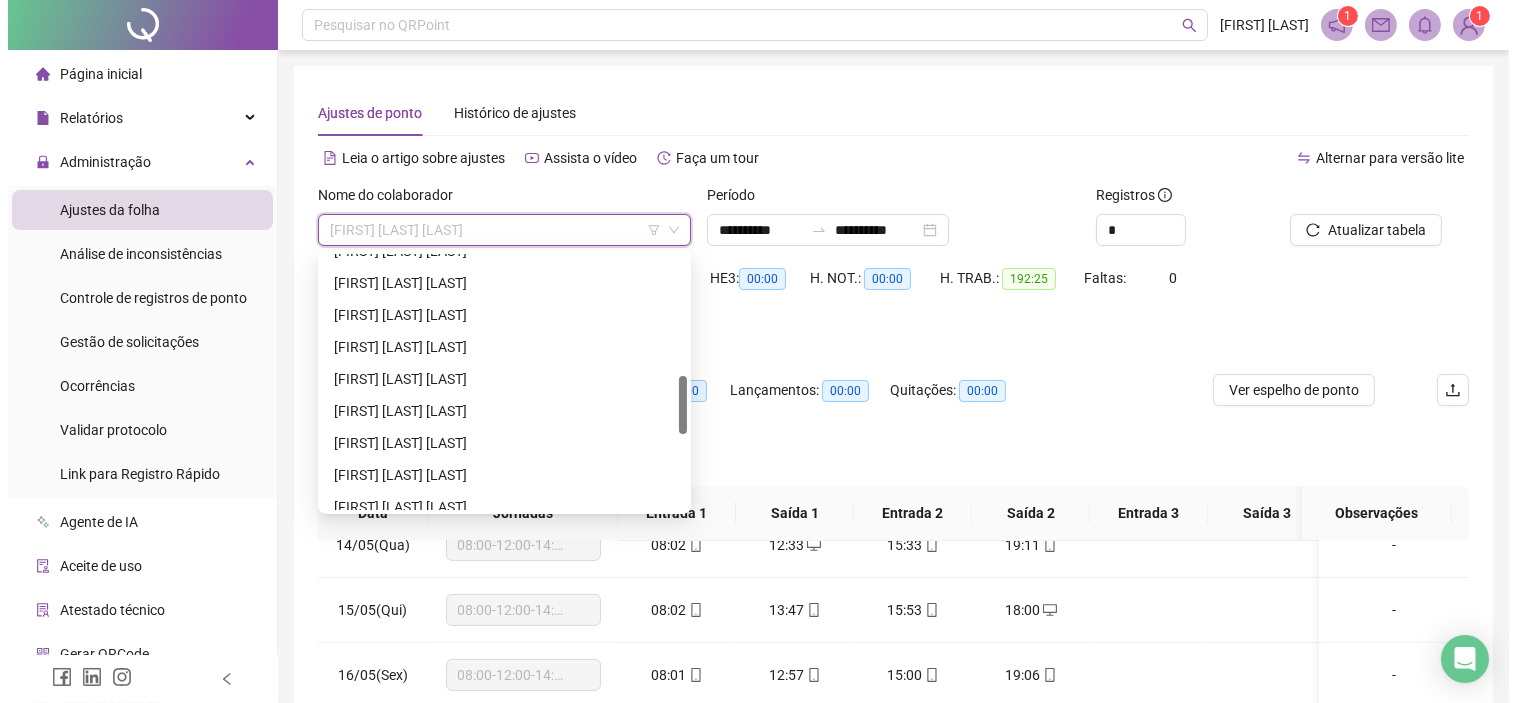 scroll, scrollTop: 642, scrollLeft: 0, axis: vertical 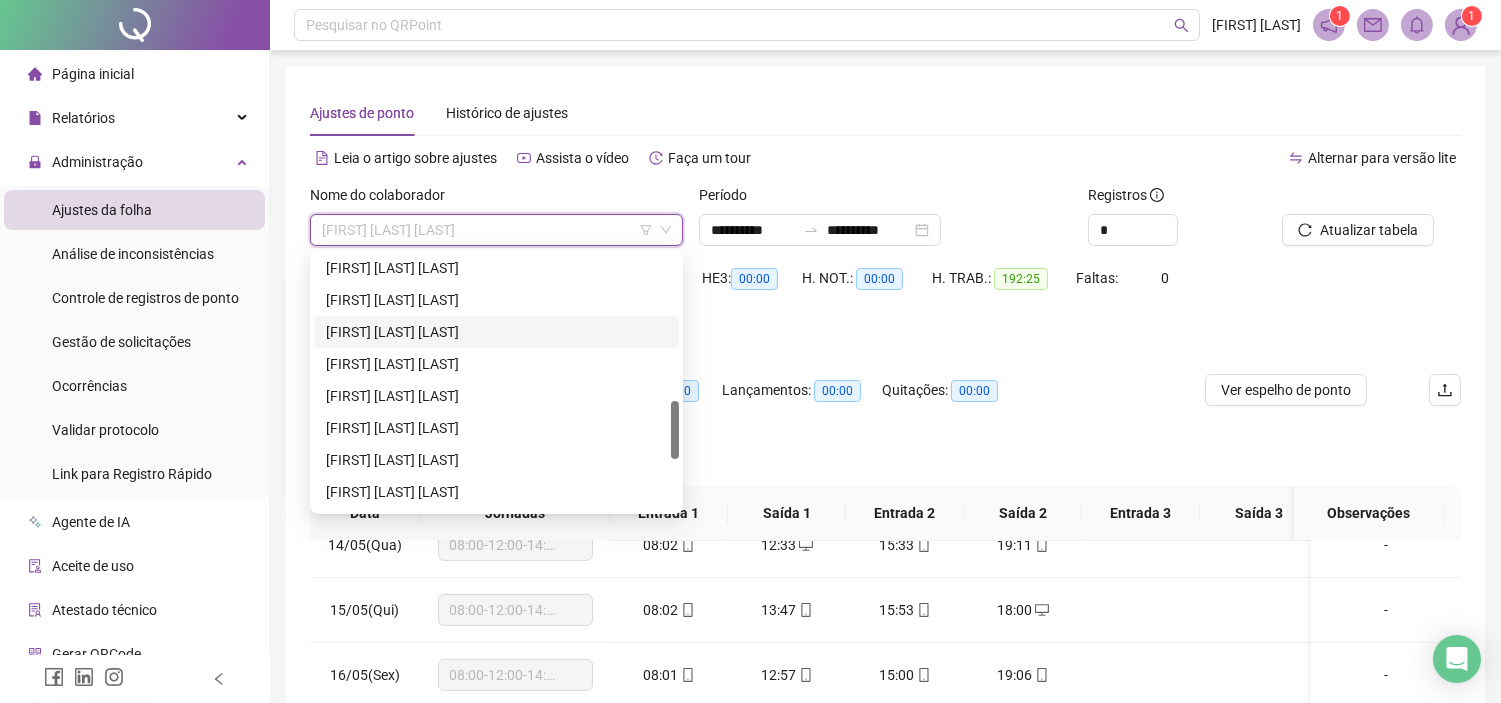 drag, startPoint x: 407, startPoint y: 332, endPoint x: 917, endPoint y: 195, distance: 528.0805 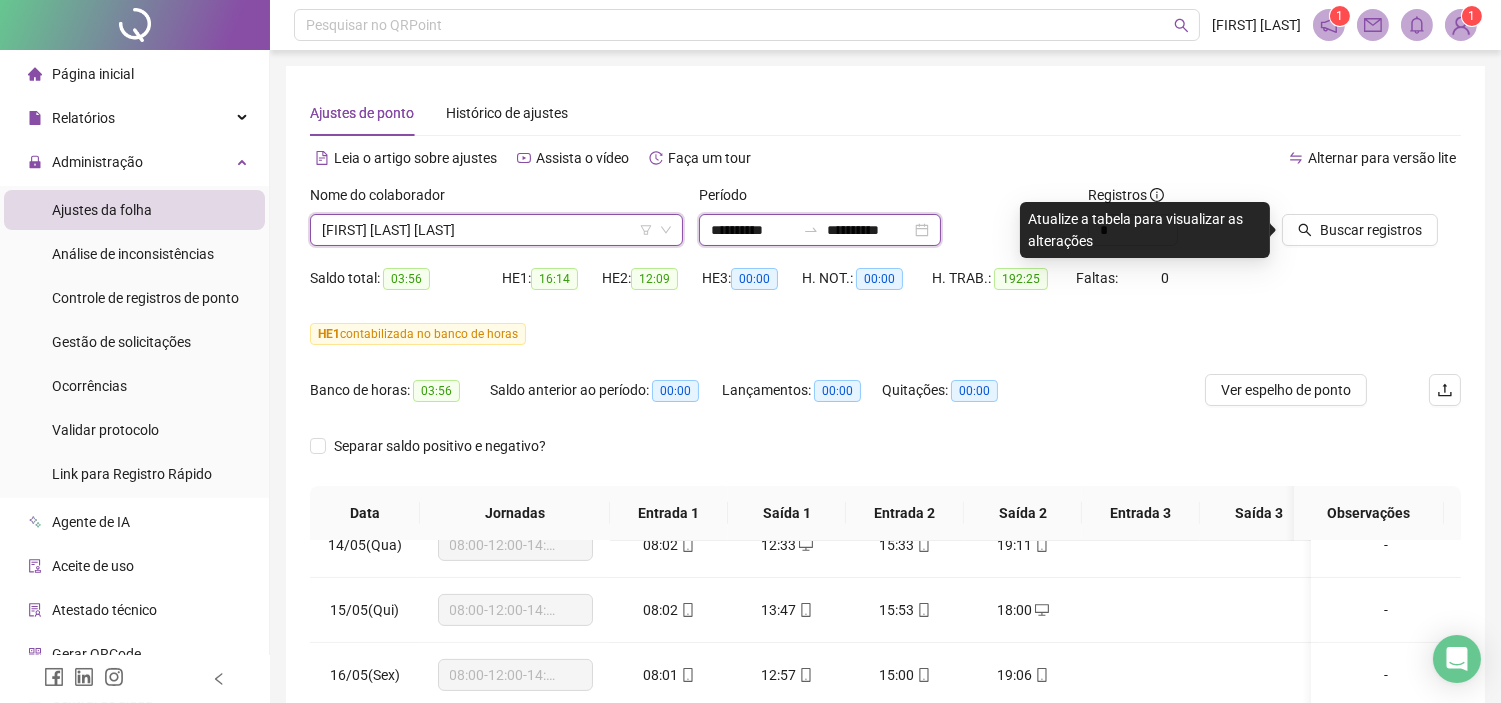 click on "**********" at bounding box center [753, 230] 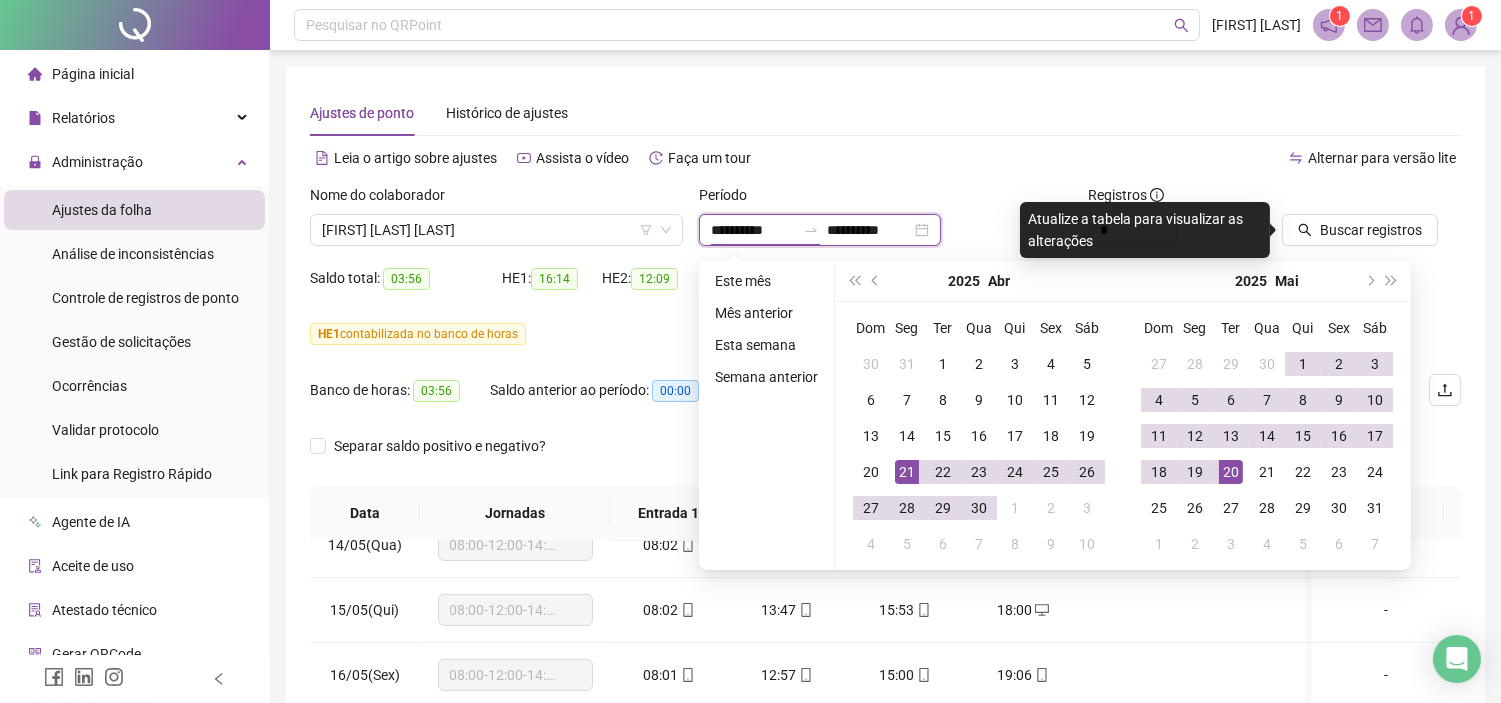 click on "**********" at bounding box center [820, 230] 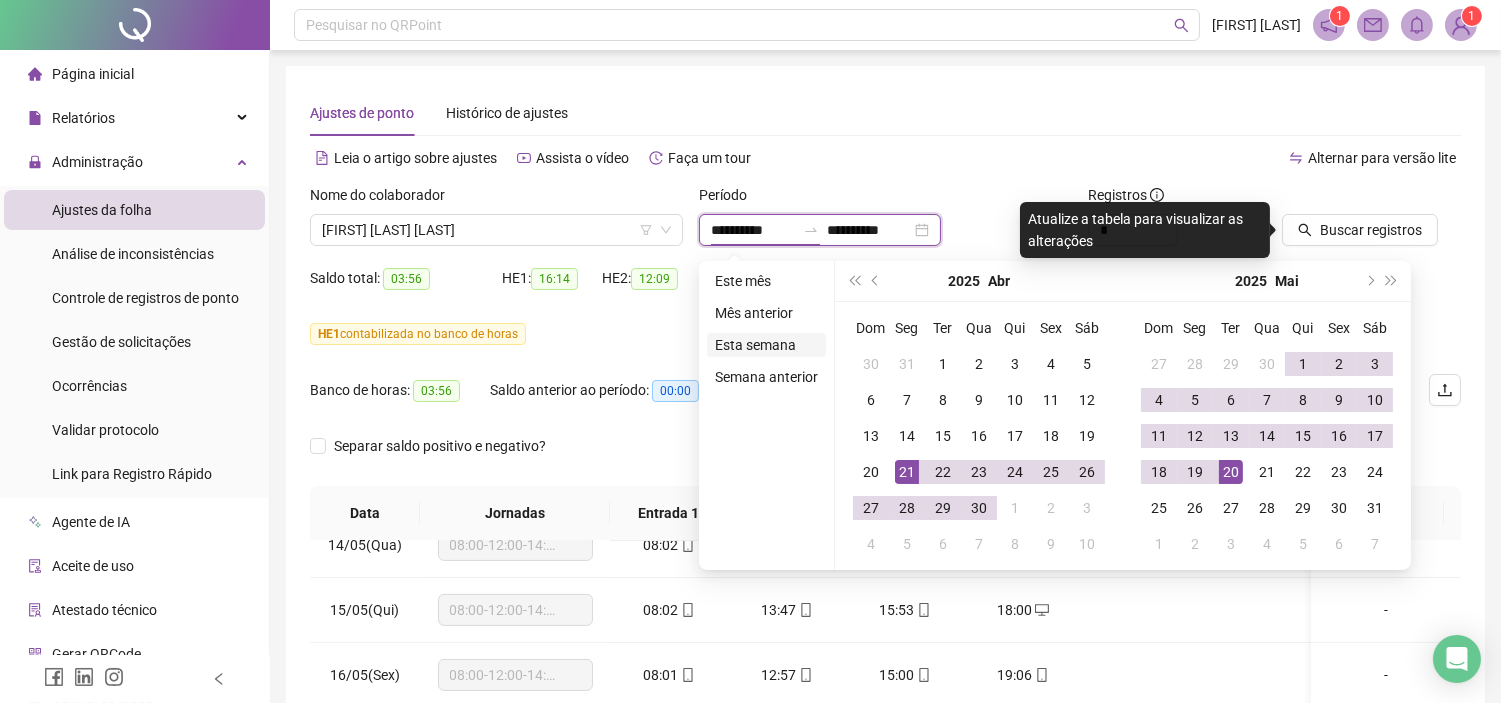 type on "**********" 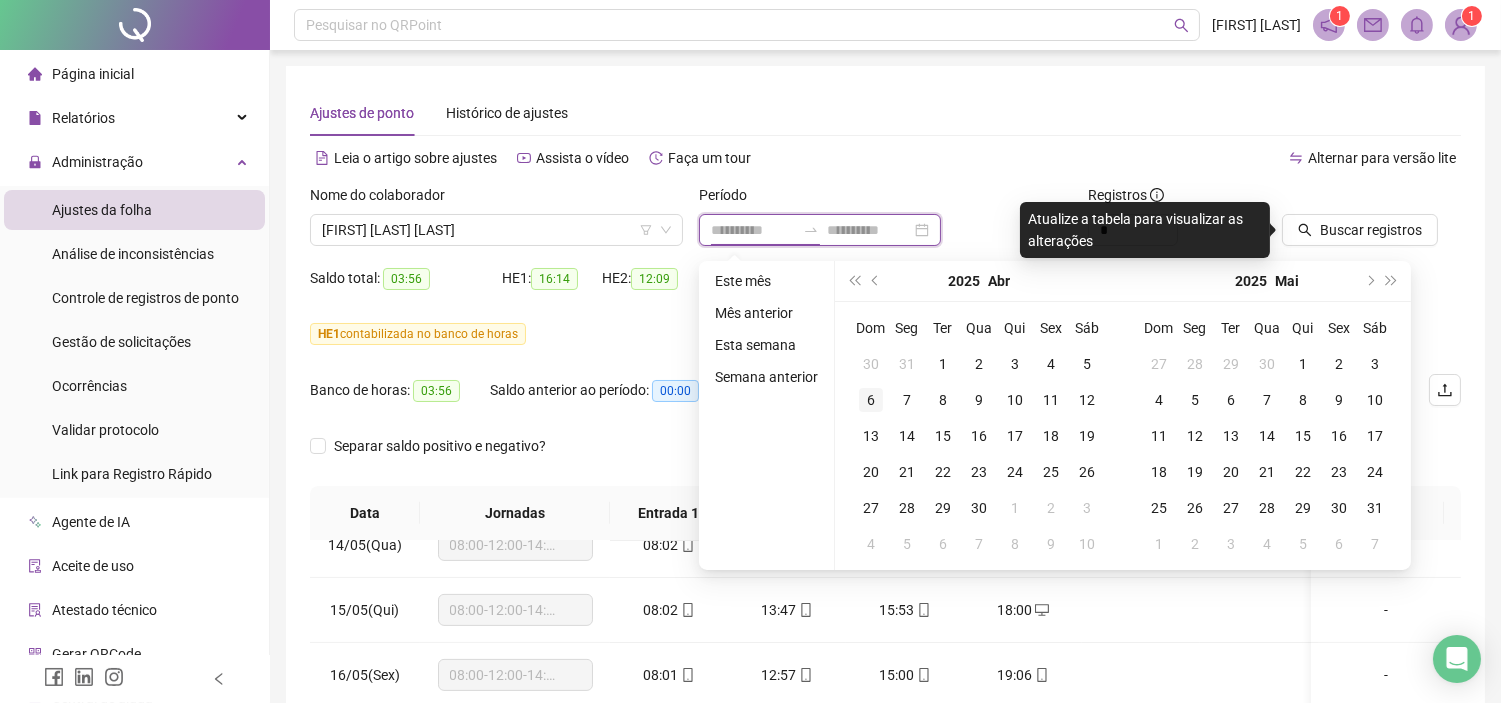 type on "**********" 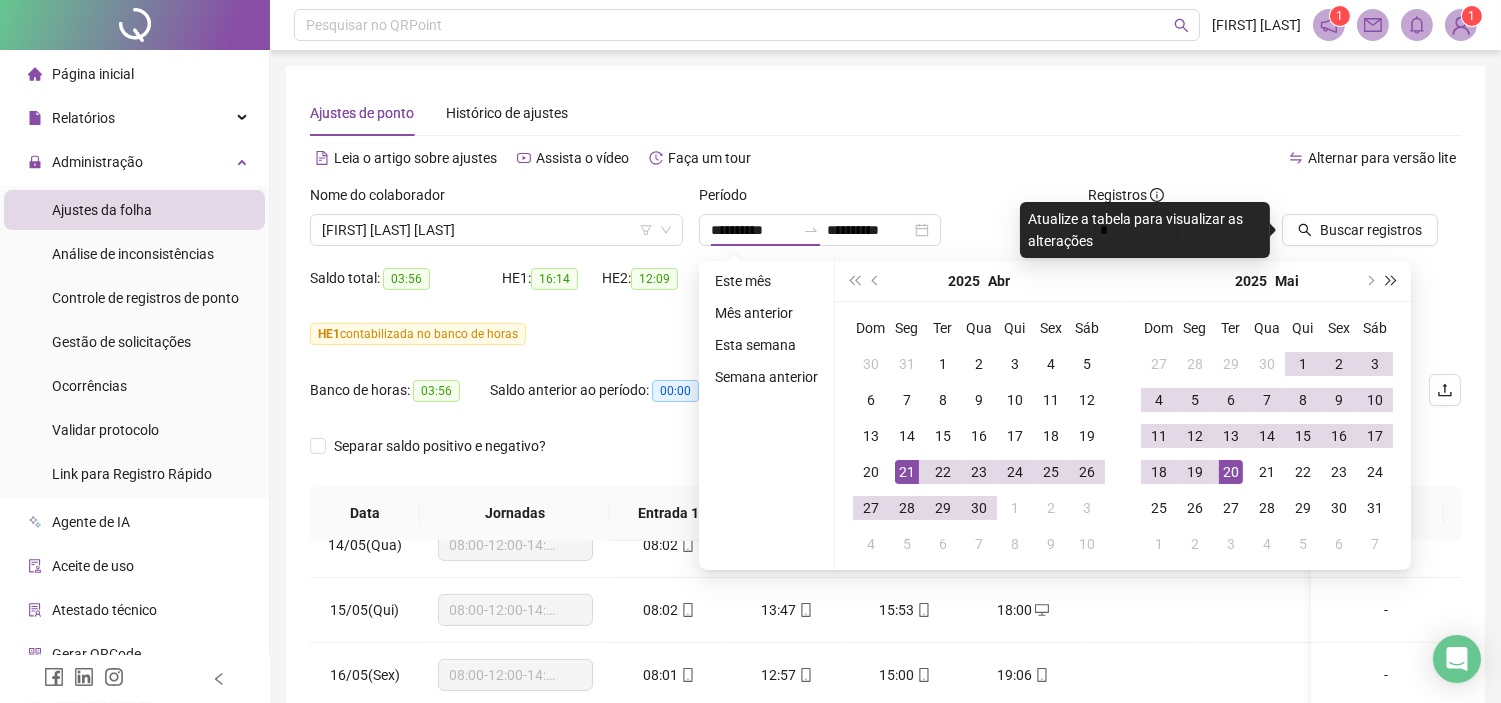 click on "[DATE] [MONTH]" at bounding box center (1267, 281) 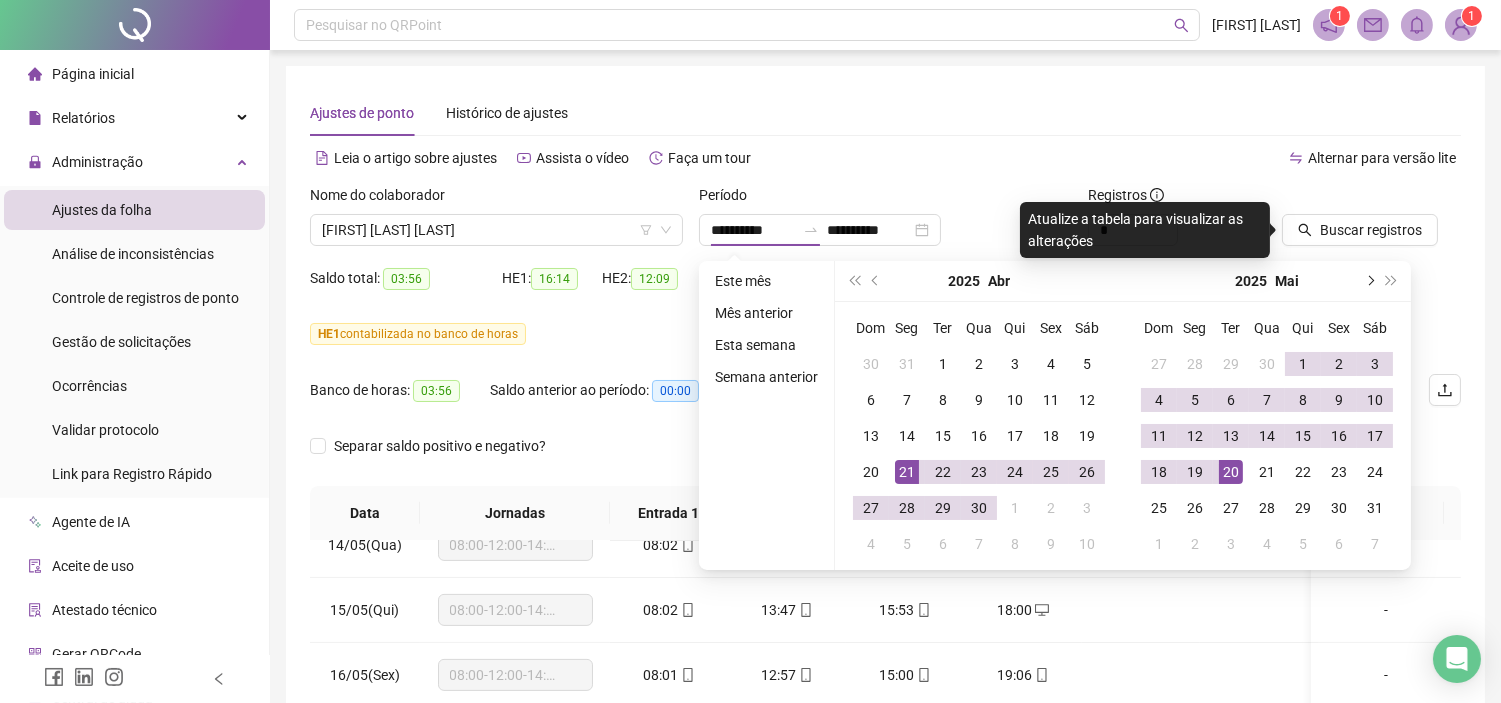click at bounding box center [1369, 281] 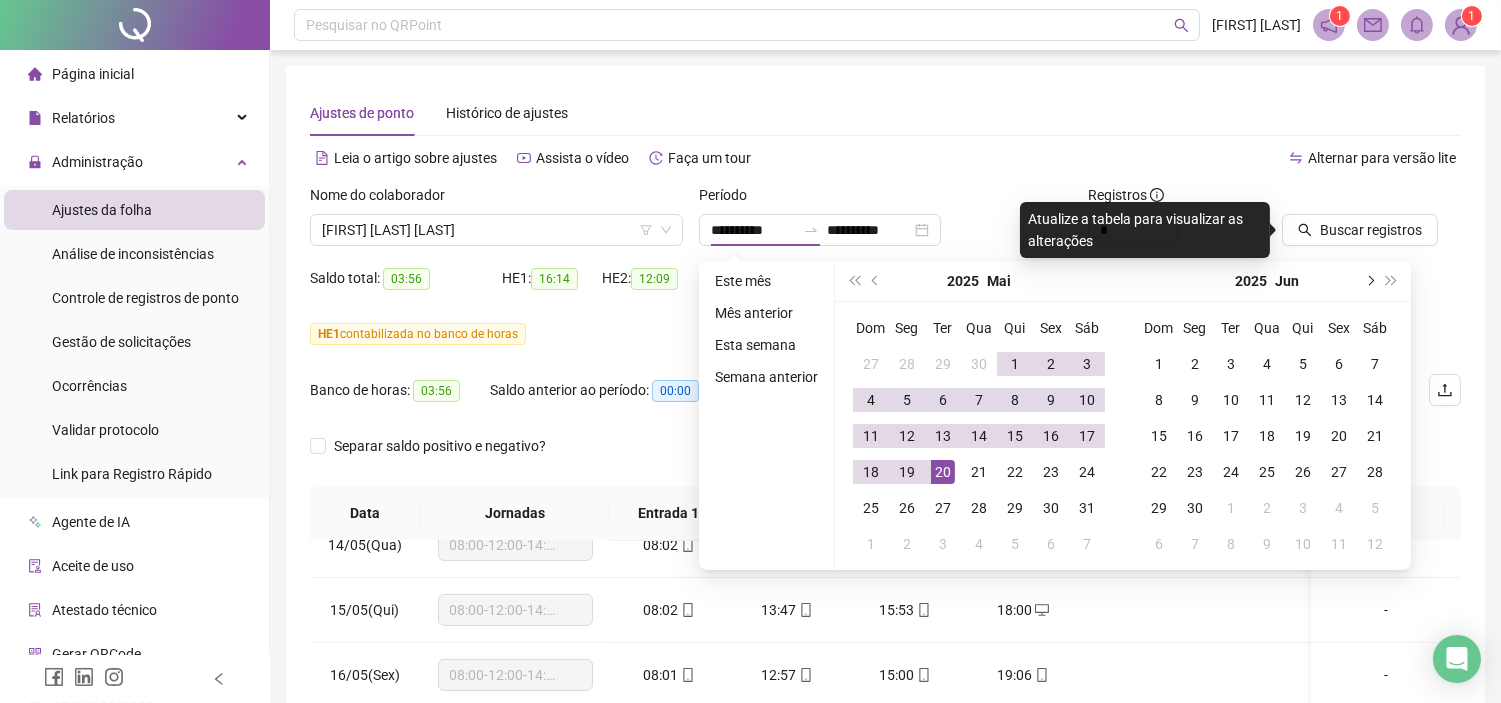 click at bounding box center (1369, 281) 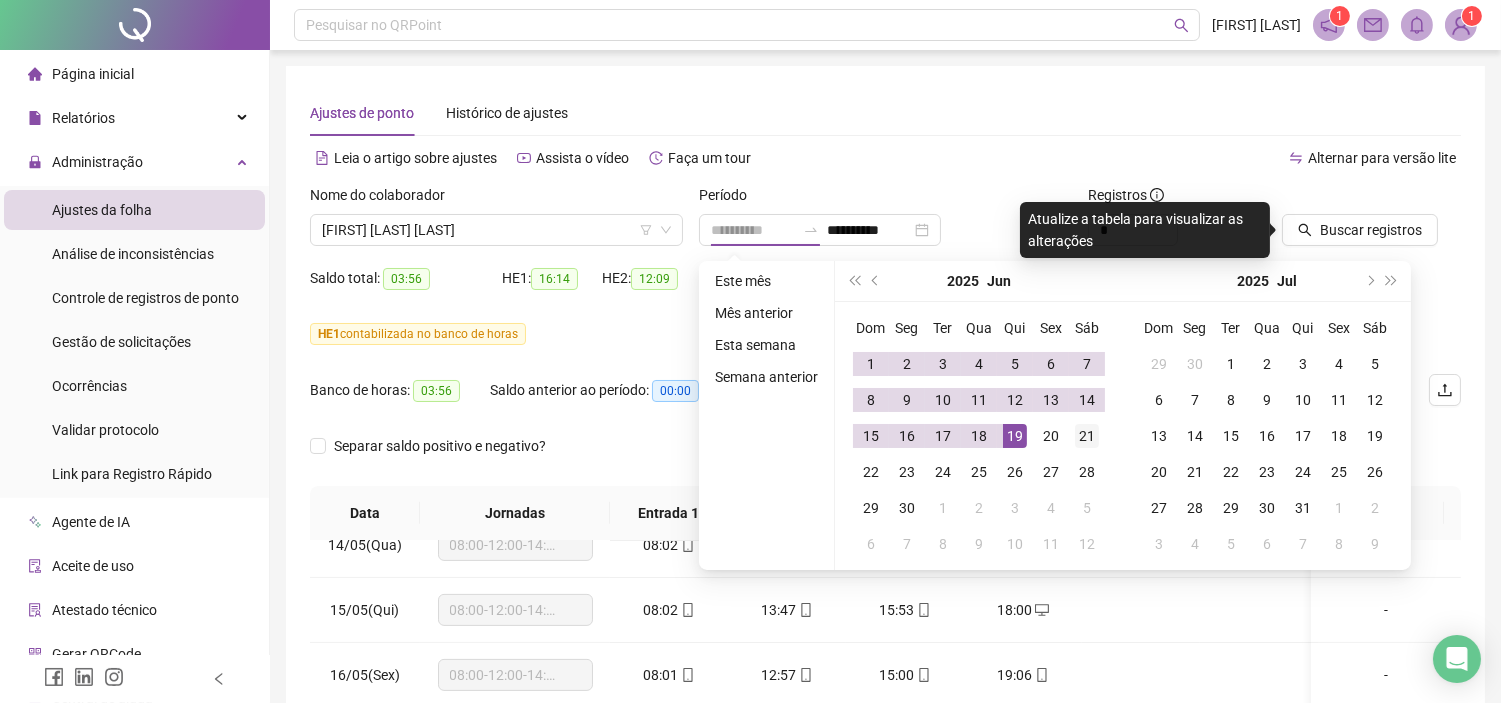 type on "**********" 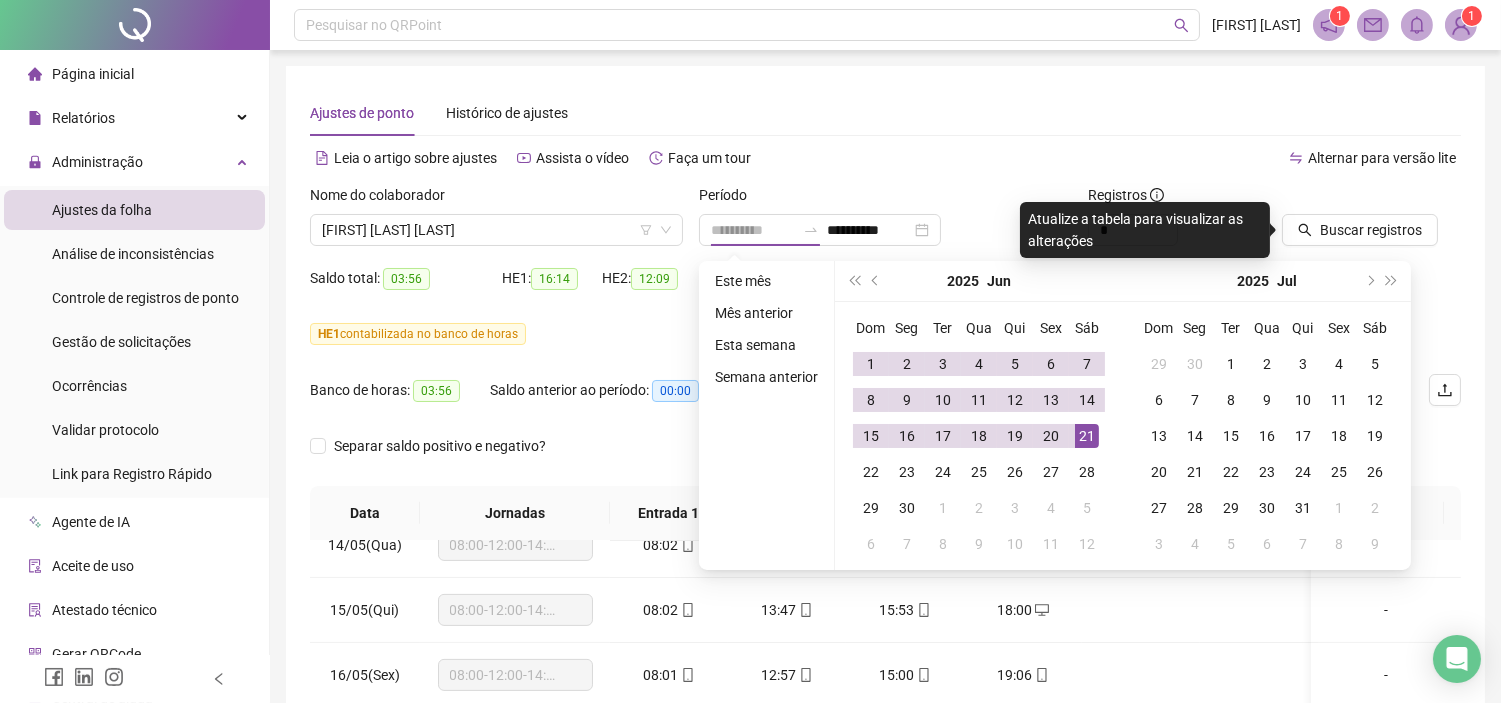 click on "21" at bounding box center (1087, 436) 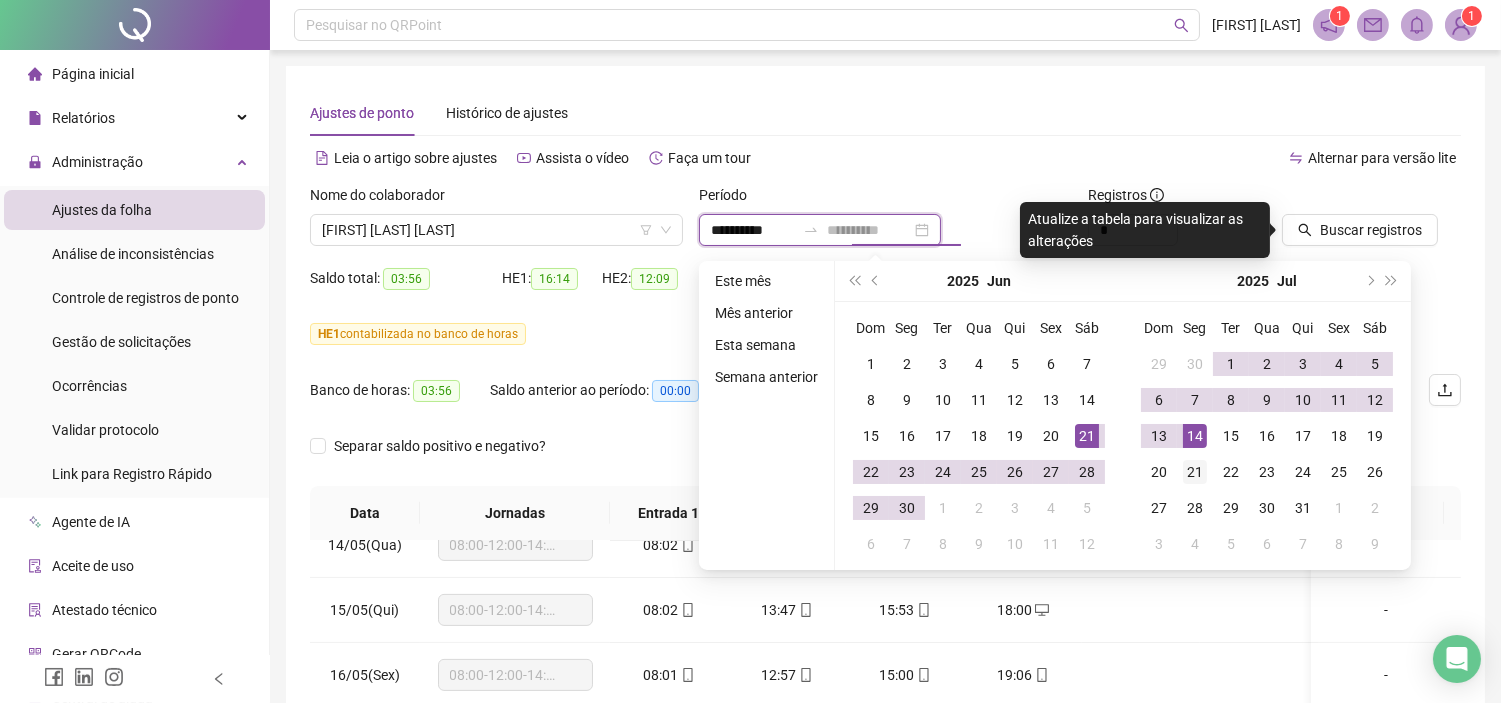 type on "**********" 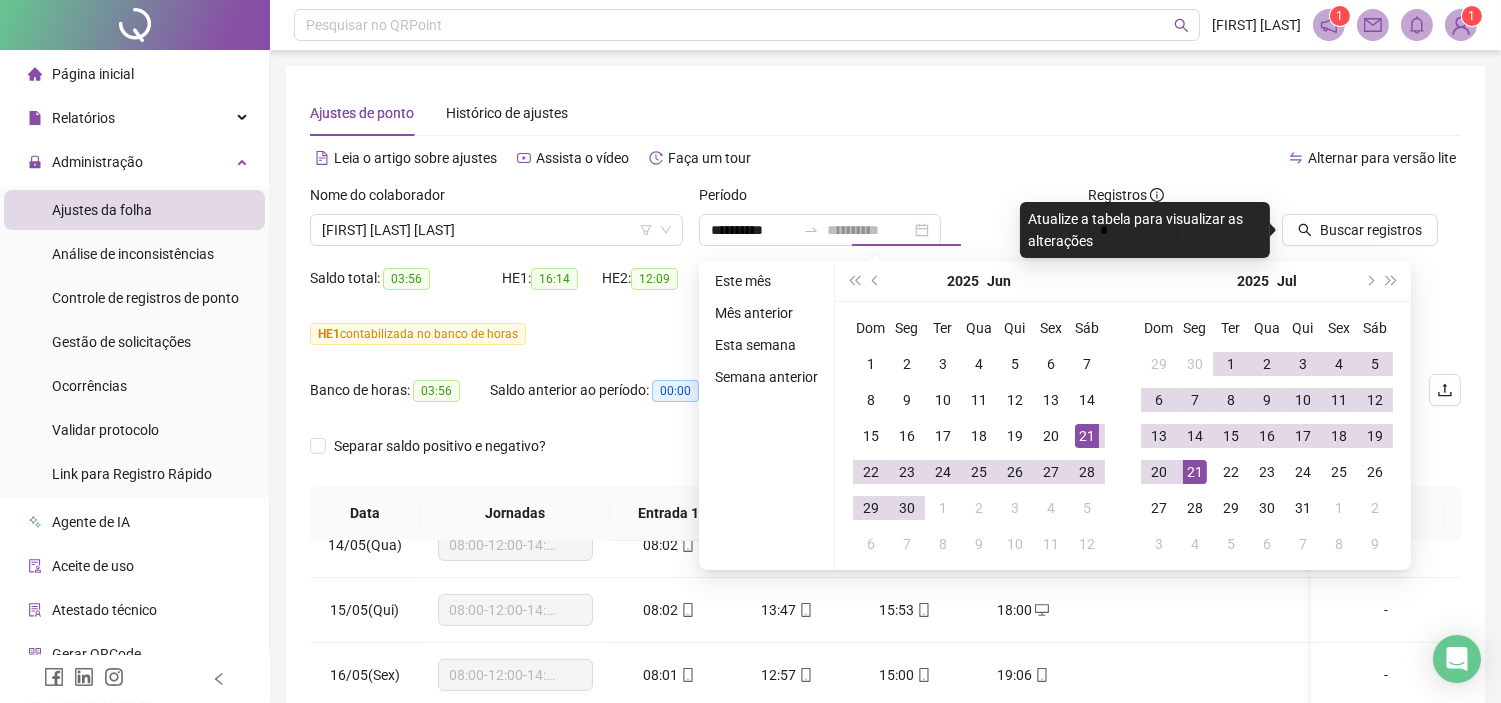 click on "21" at bounding box center (1195, 472) 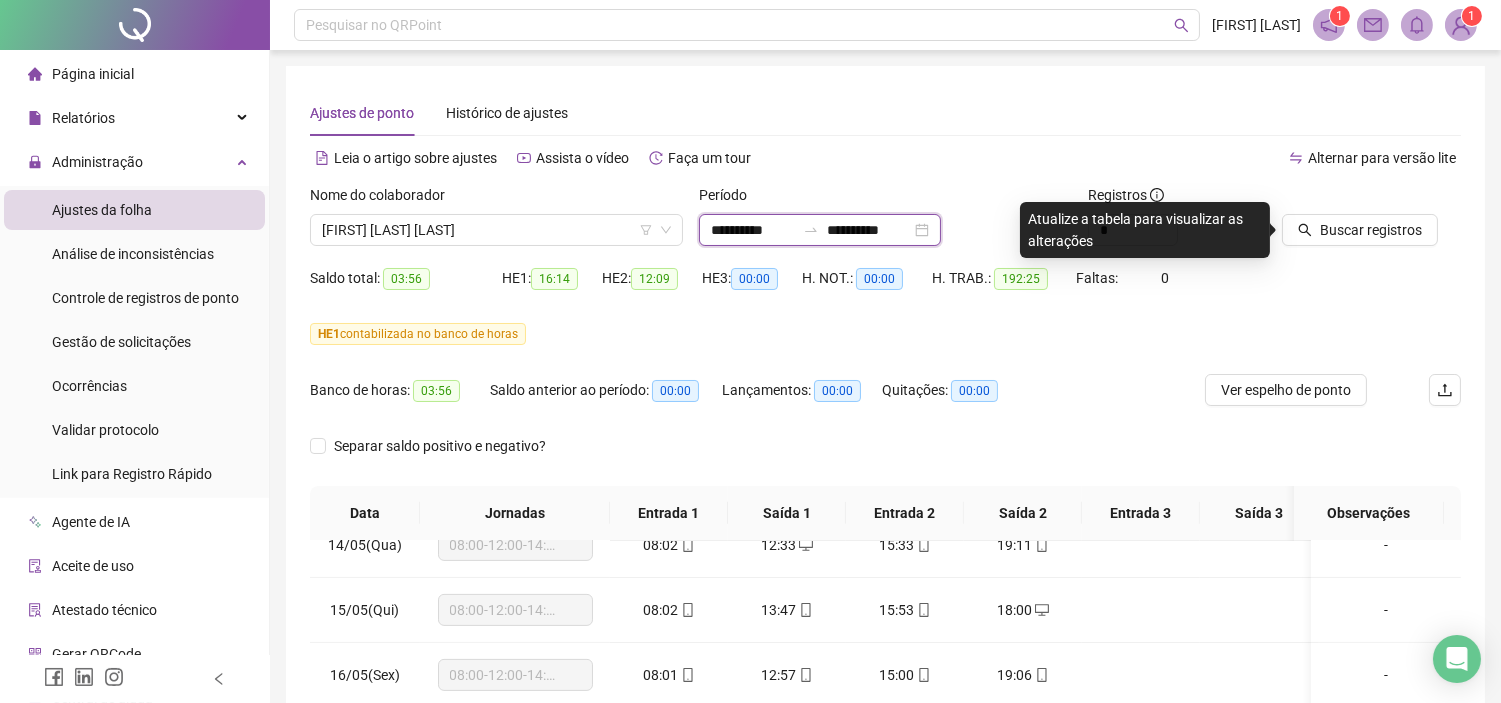 click on "**********" at bounding box center [753, 230] 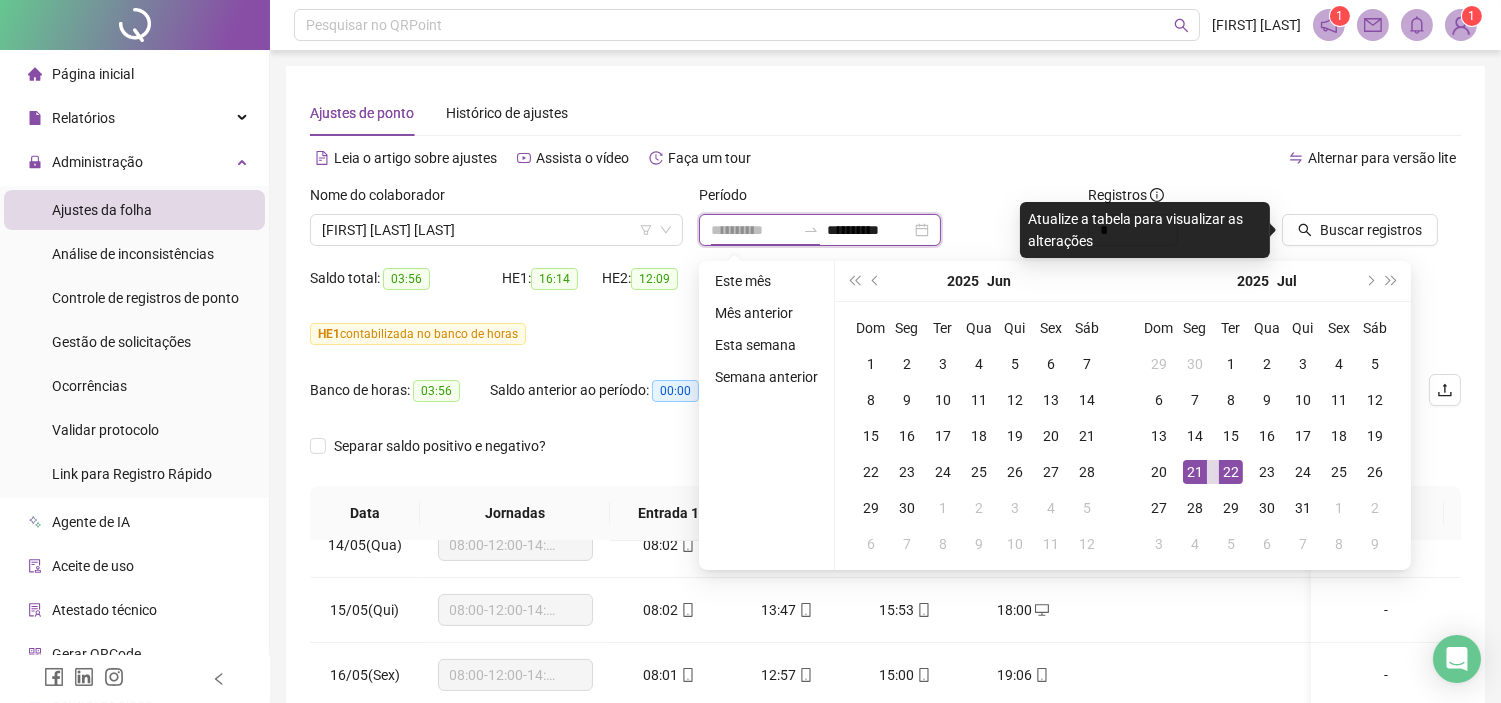 type on "**********" 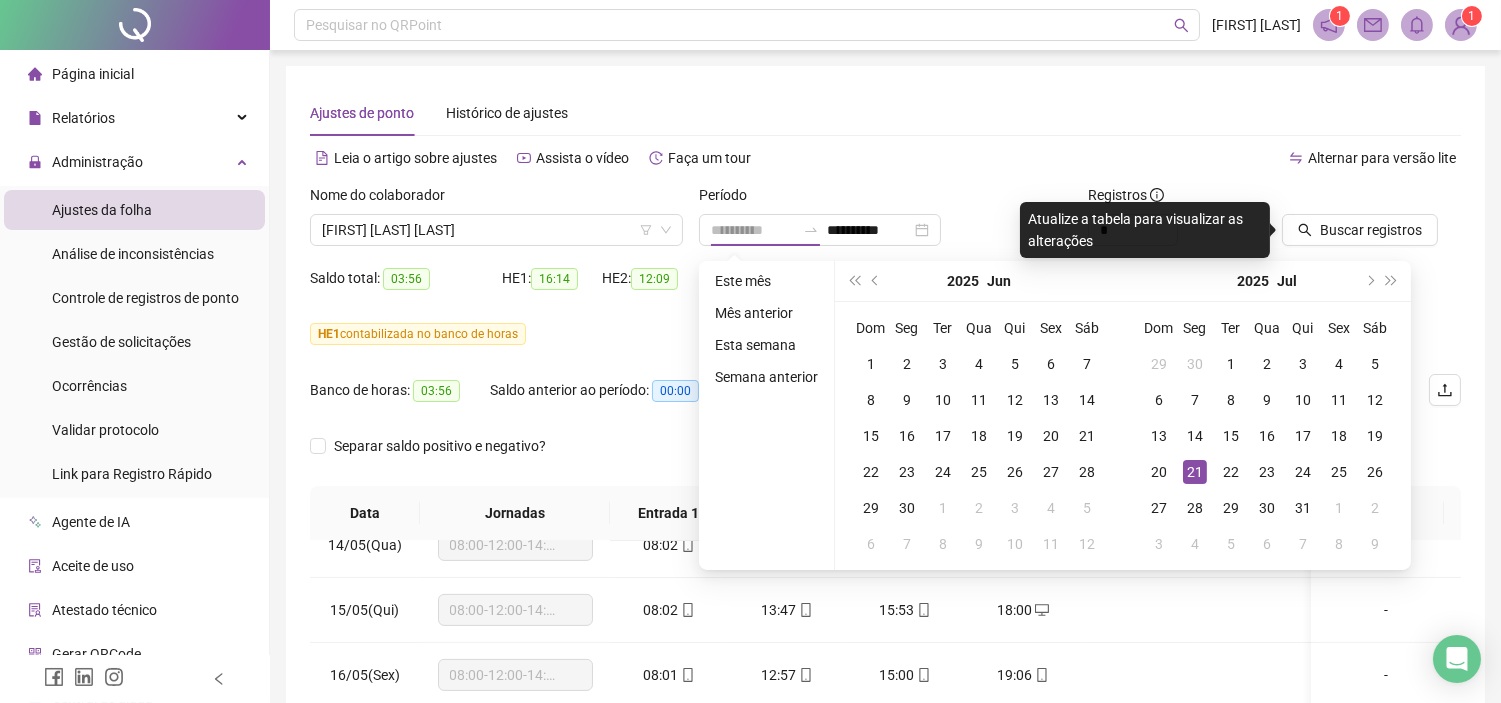 click on "21" at bounding box center (1195, 472) 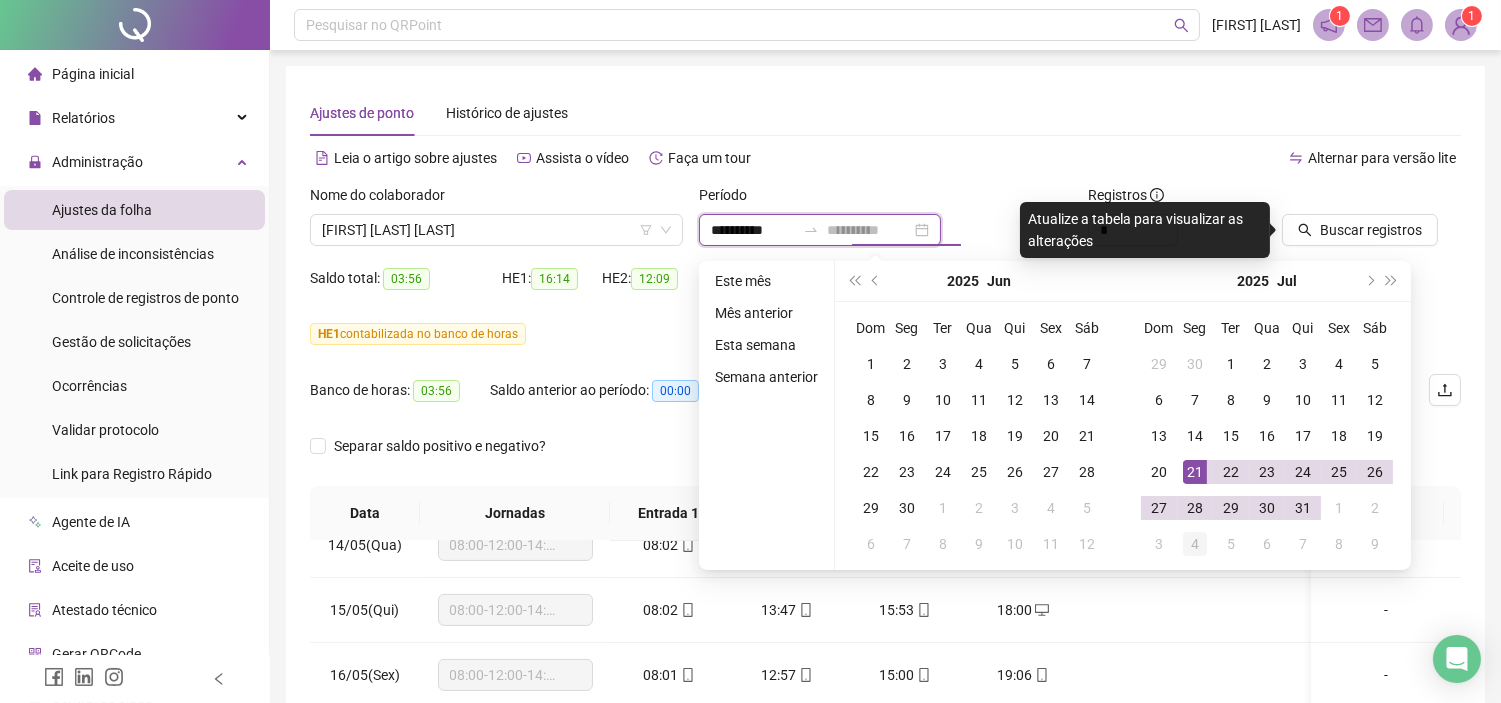 type on "**********" 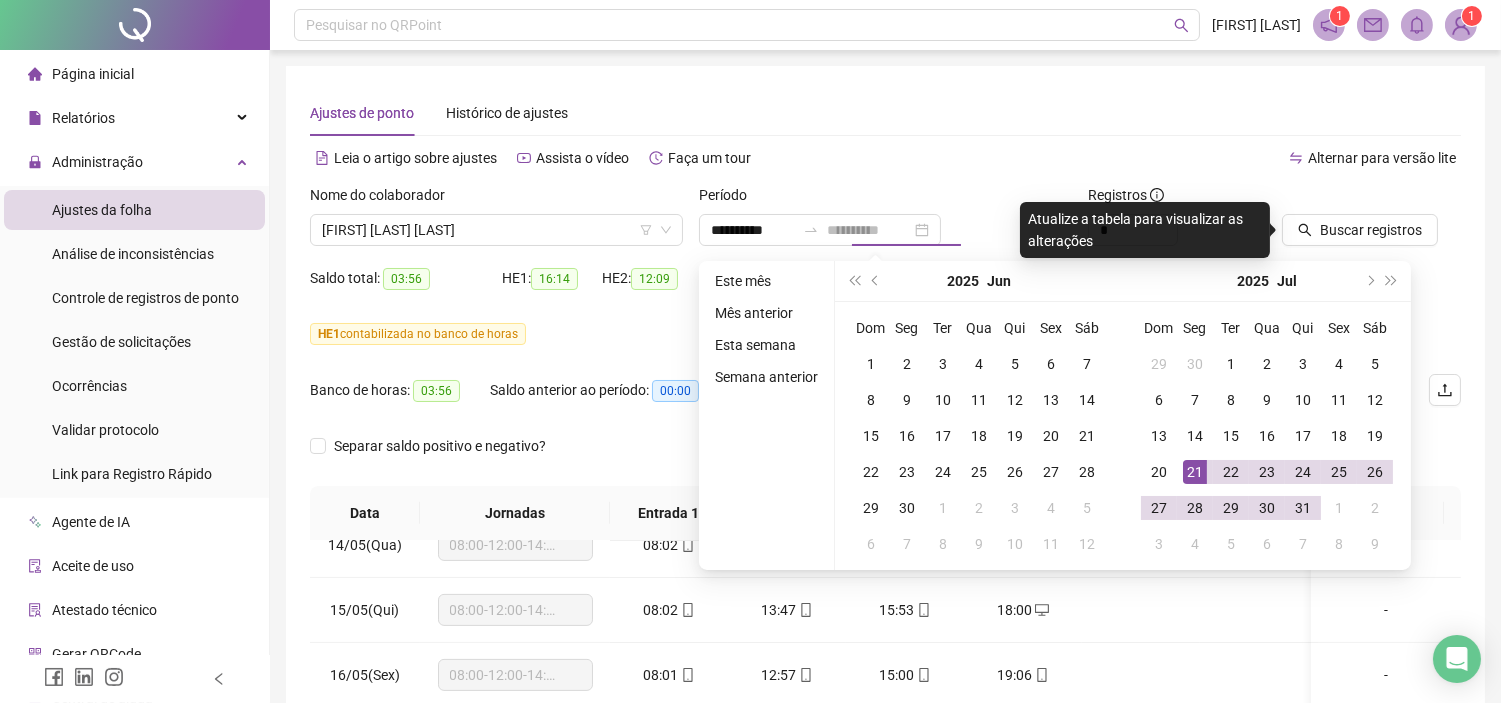 drag, startPoint x: 1202, startPoint y: 536, endPoint x: 1201, endPoint y: 553, distance: 17.029387 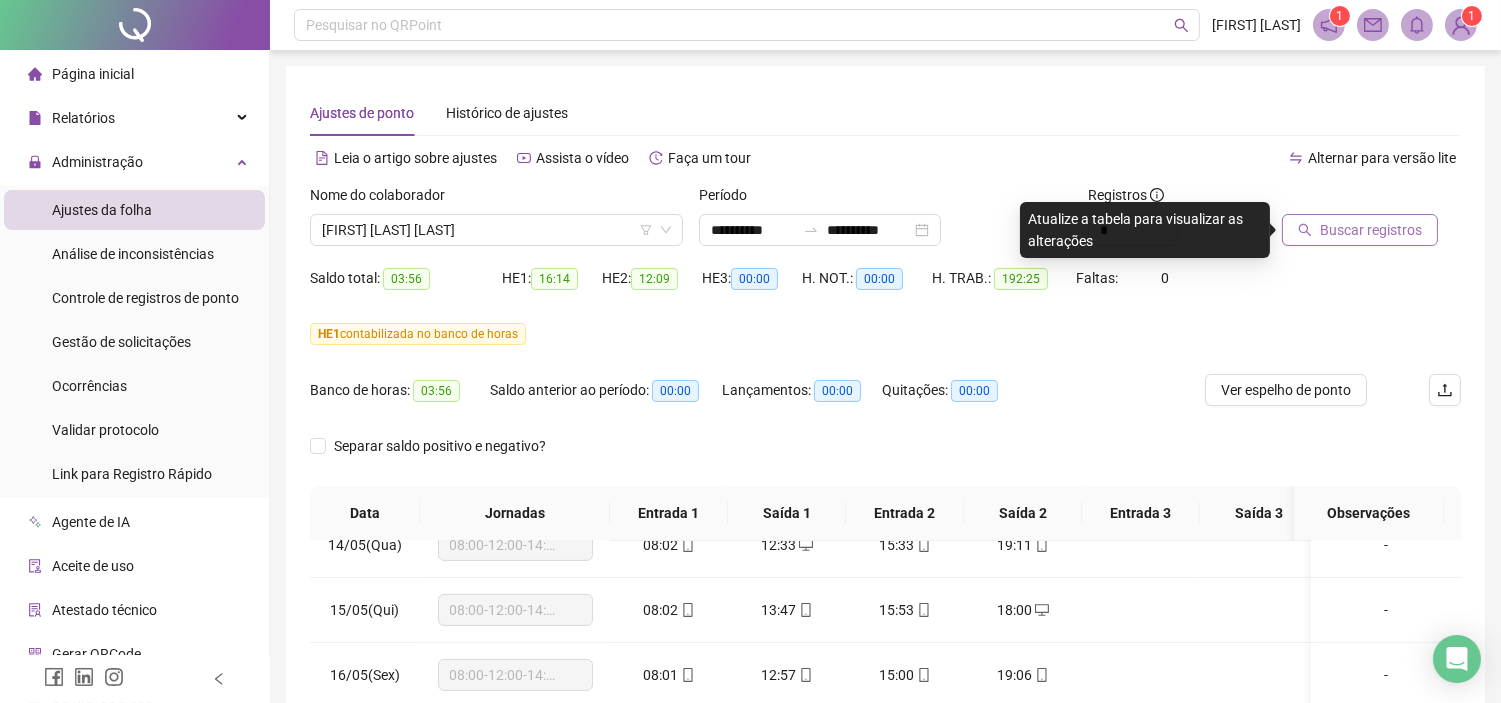 click on "Buscar registros" at bounding box center (1371, 230) 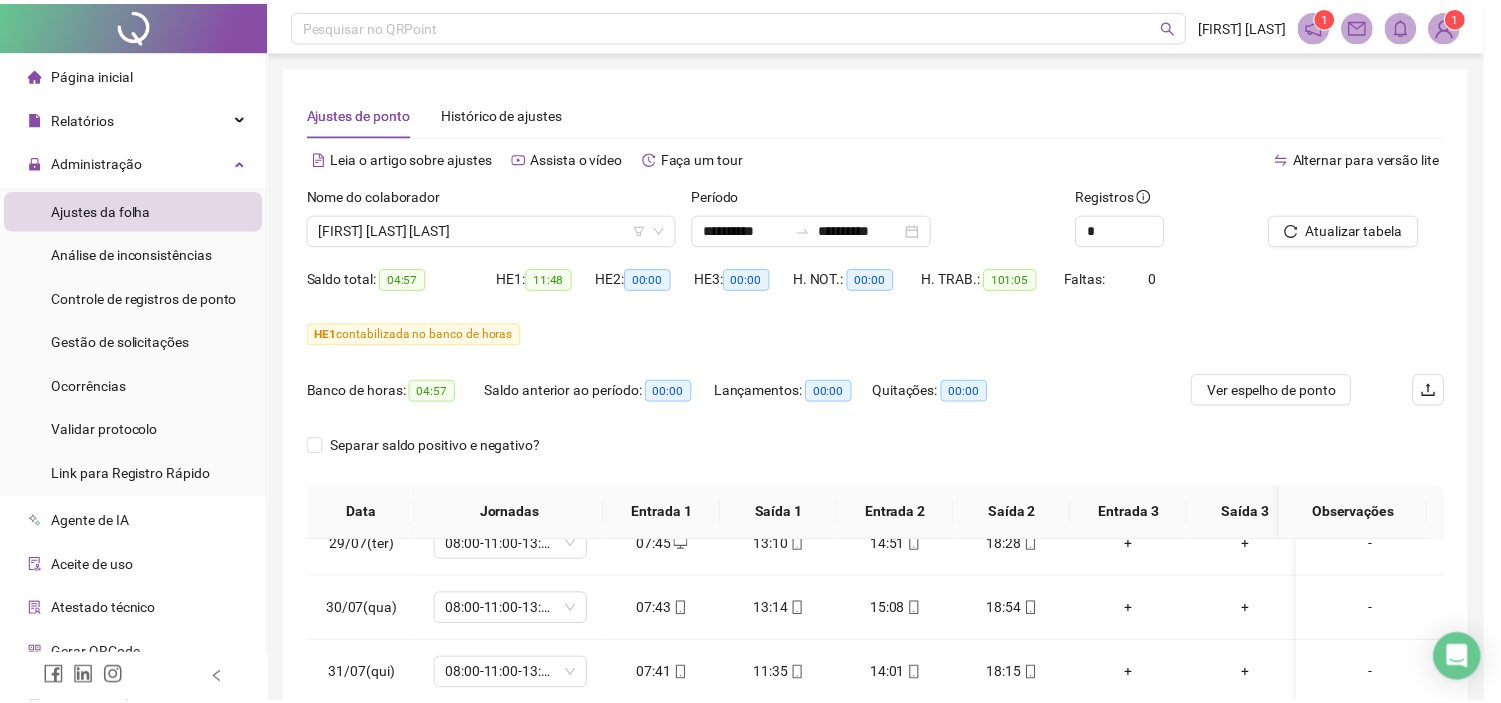 scroll, scrollTop: 566, scrollLeft: 0, axis: vertical 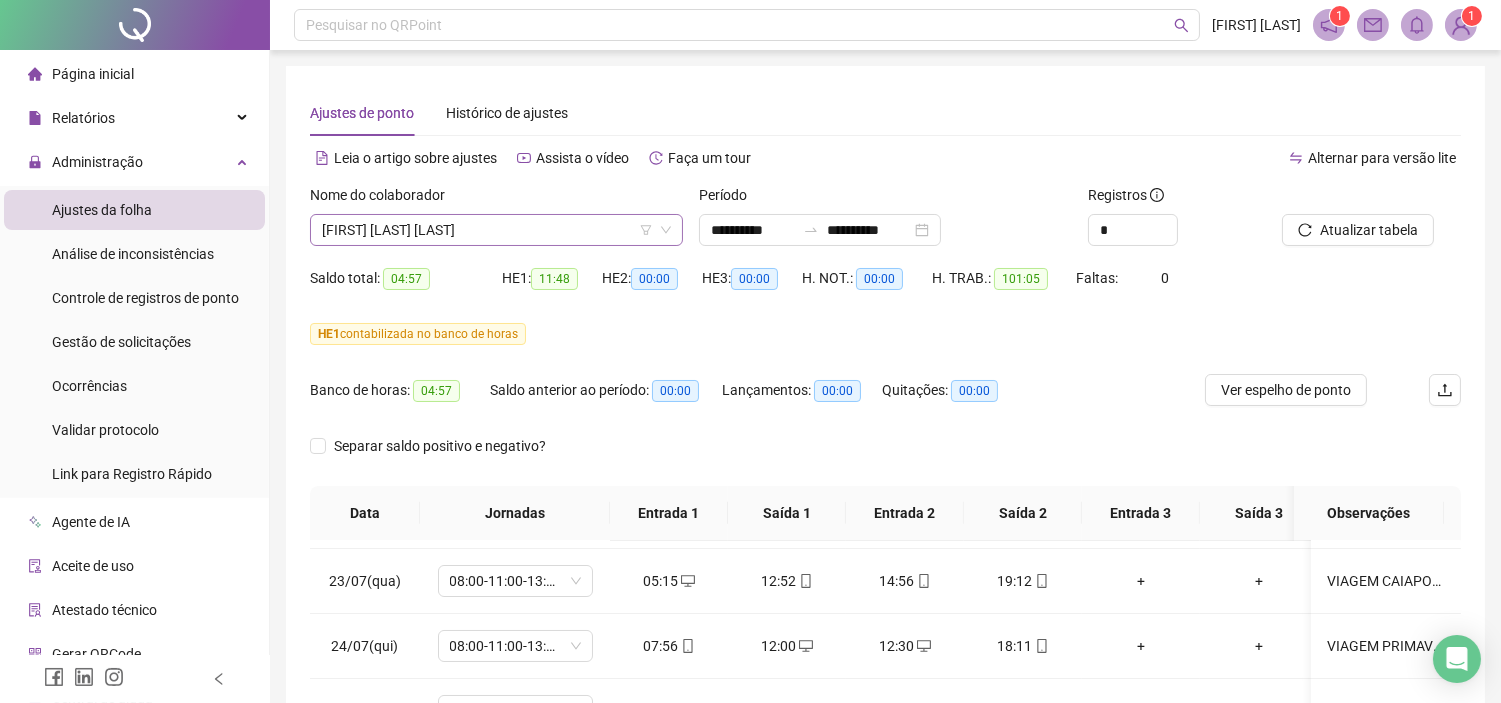 click on "[FIRST] [LAST] [LAST]" at bounding box center [496, 230] 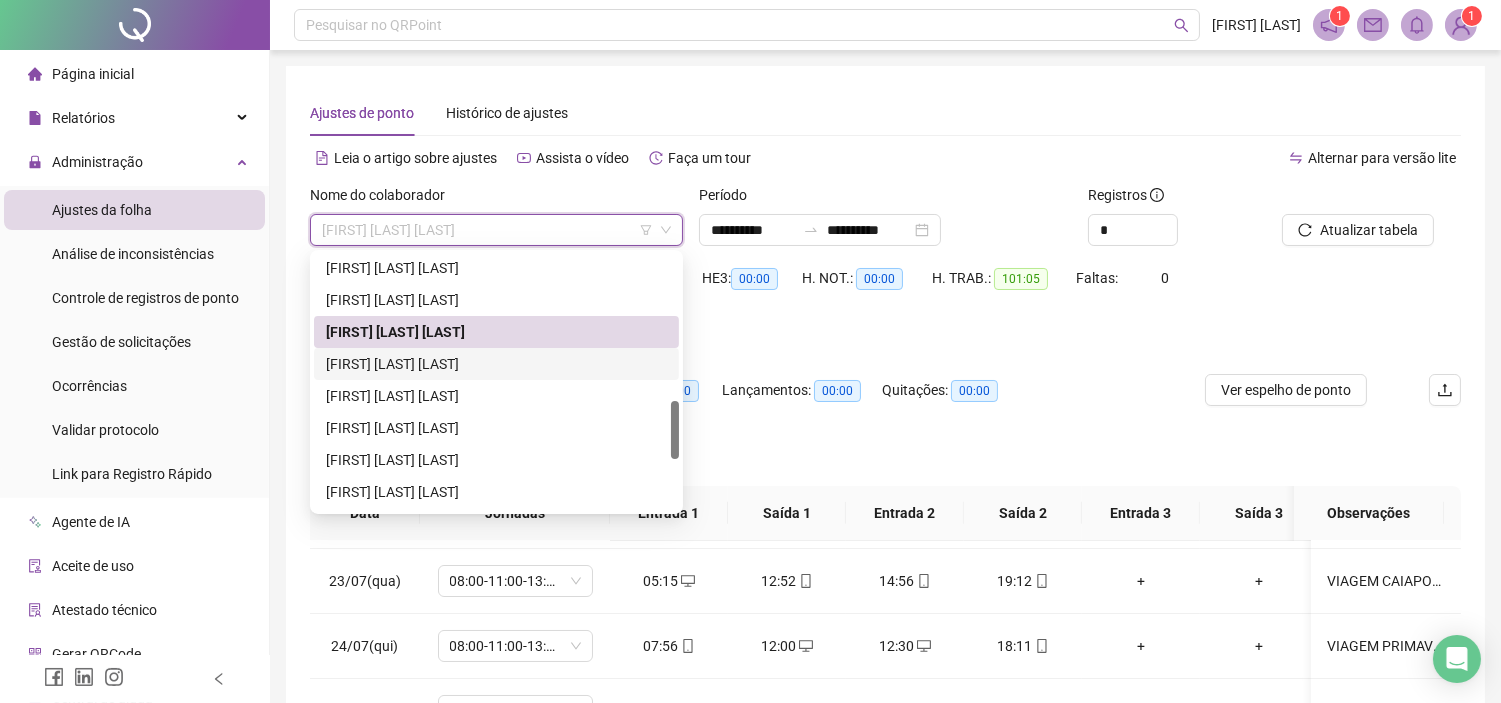 scroll, scrollTop: 73, scrollLeft: 0, axis: vertical 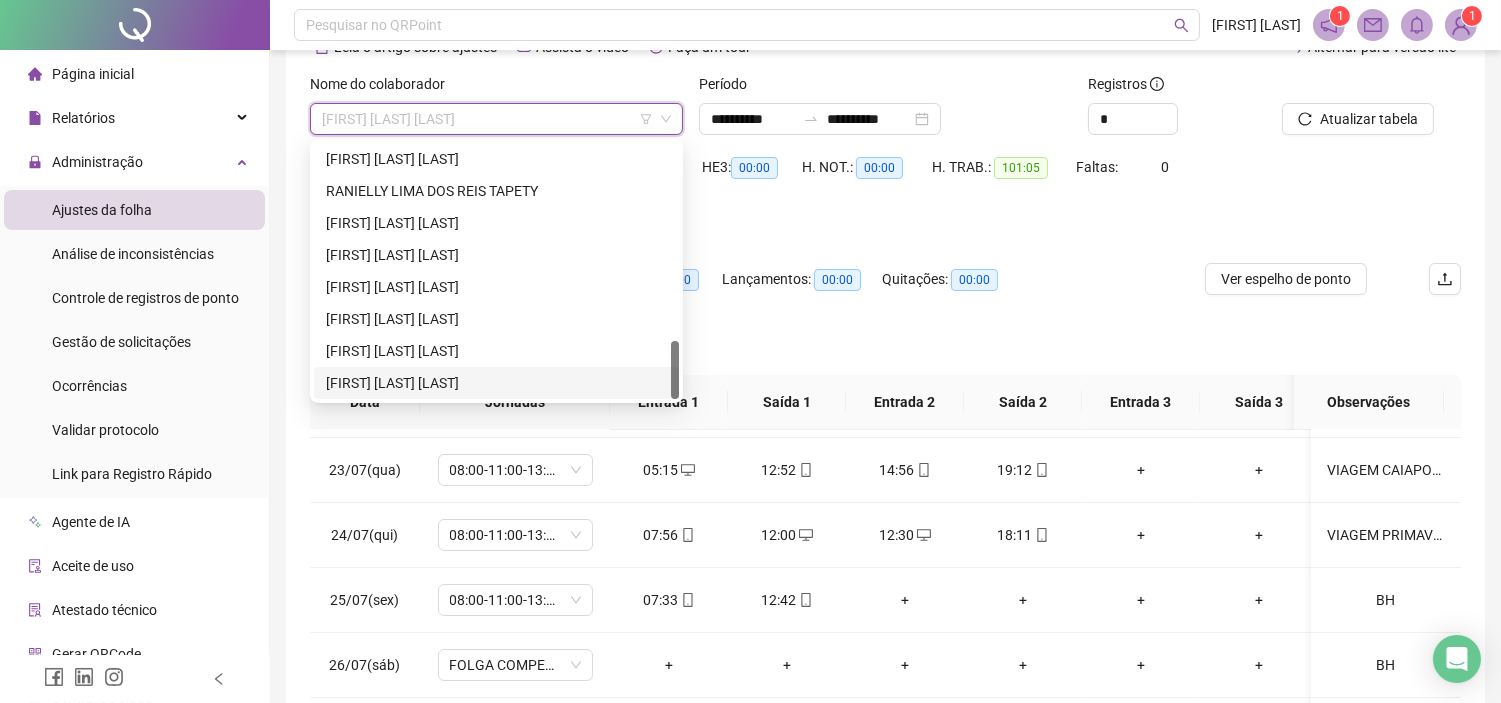 click on "[FIRST] [LAST] [LAST]" at bounding box center (496, 383) 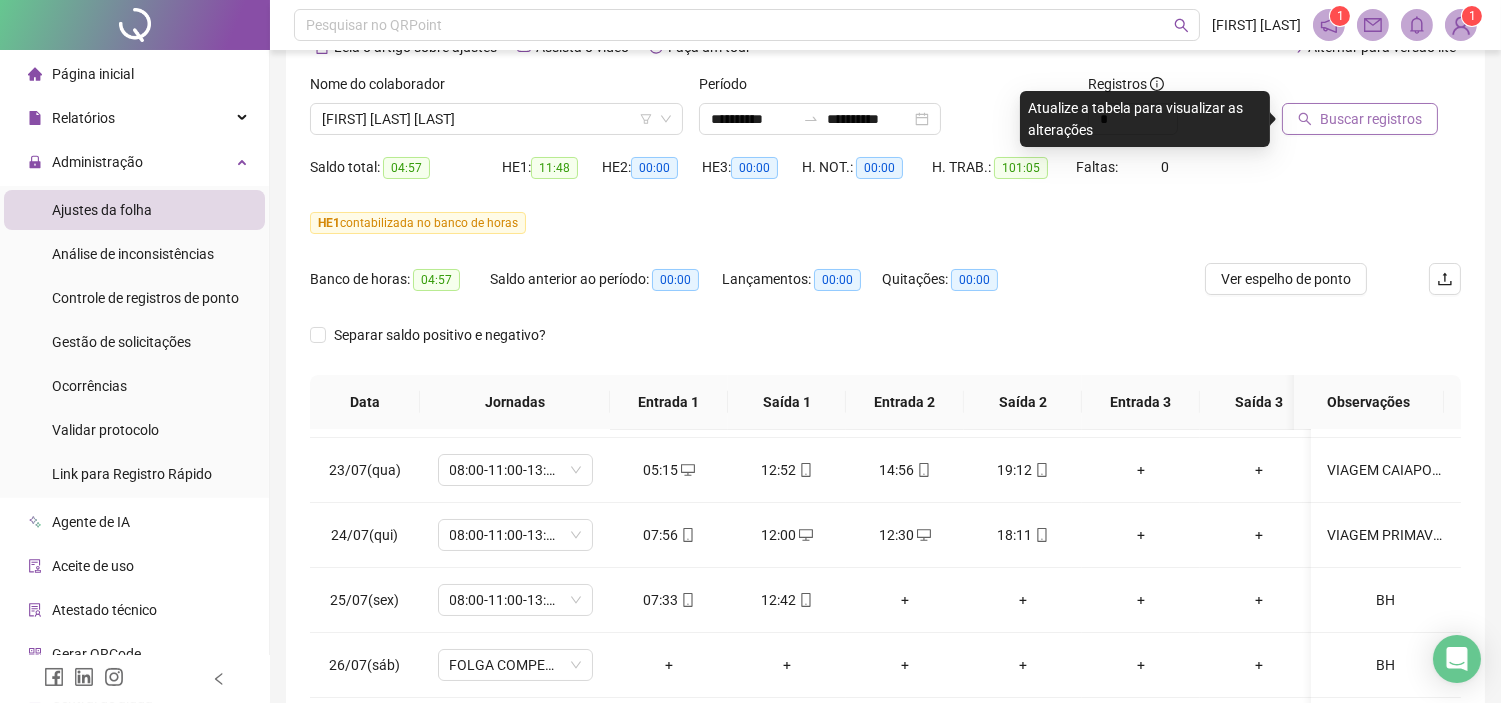 click on "Buscar registros" at bounding box center [1371, 119] 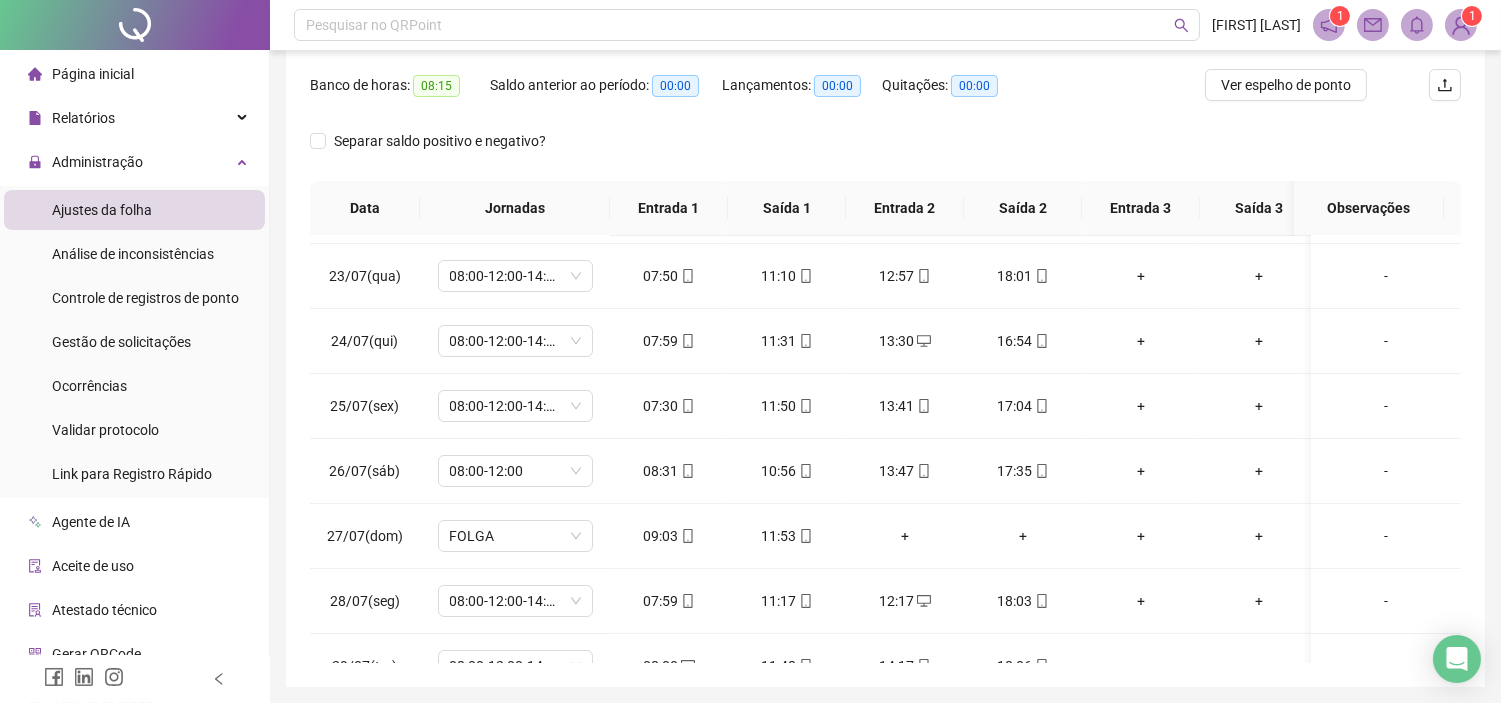 scroll, scrollTop: 333, scrollLeft: 0, axis: vertical 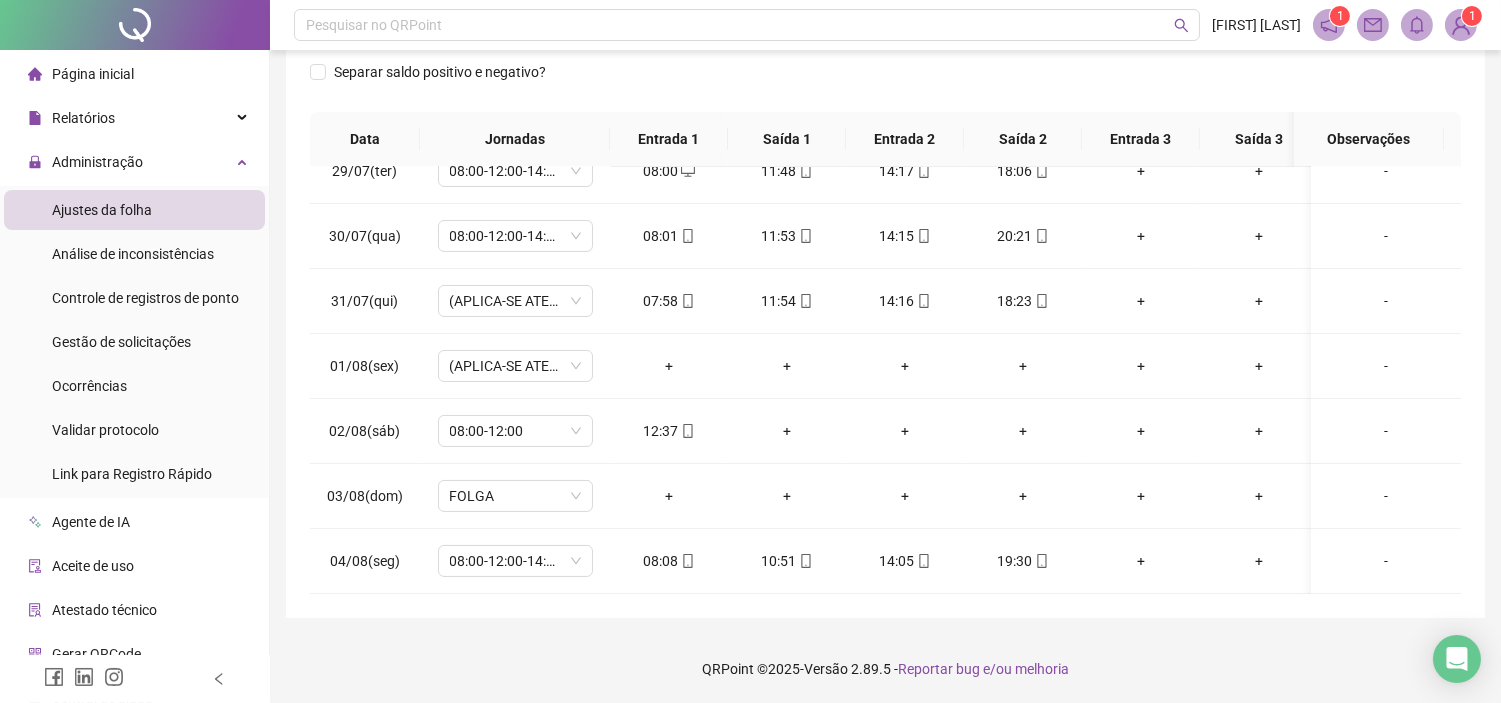 click at bounding box center [135, 25] 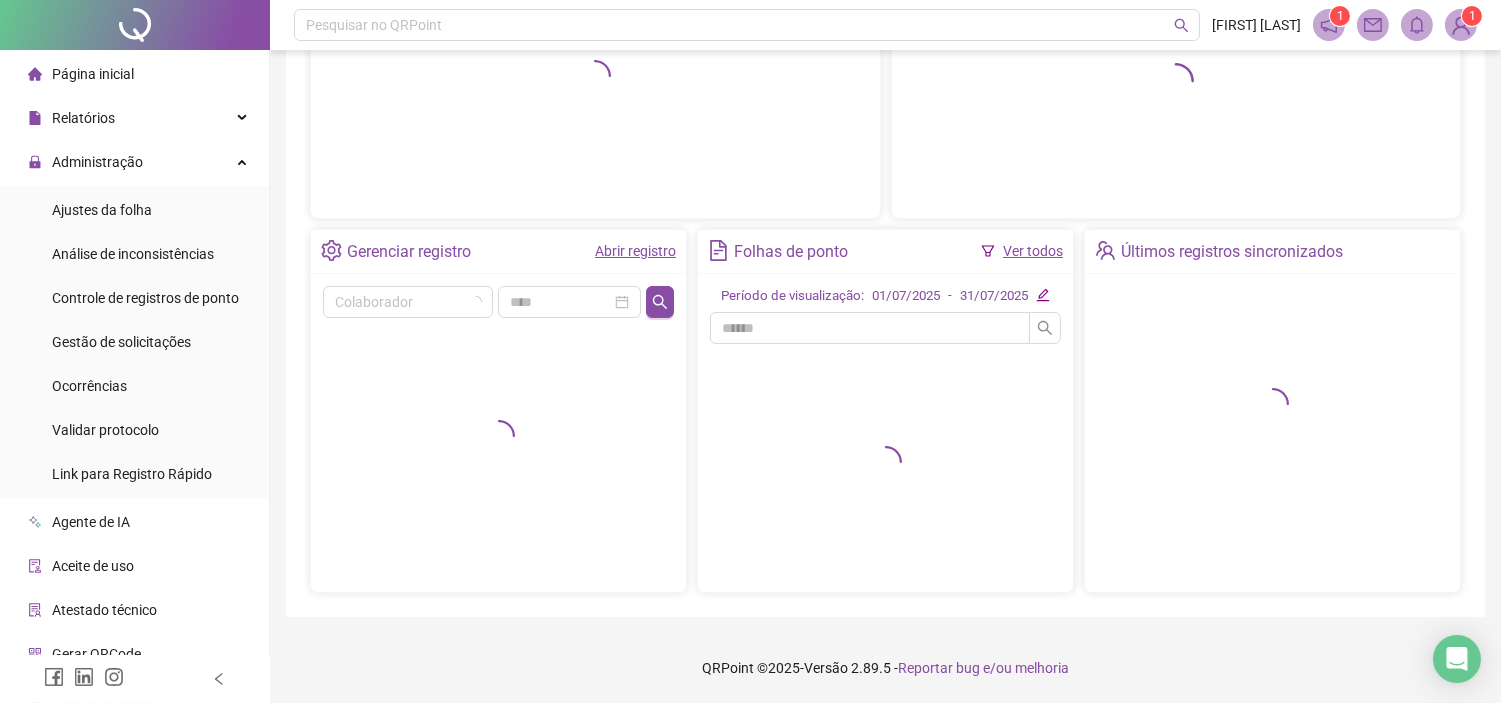 scroll, scrollTop: 260, scrollLeft: 0, axis: vertical 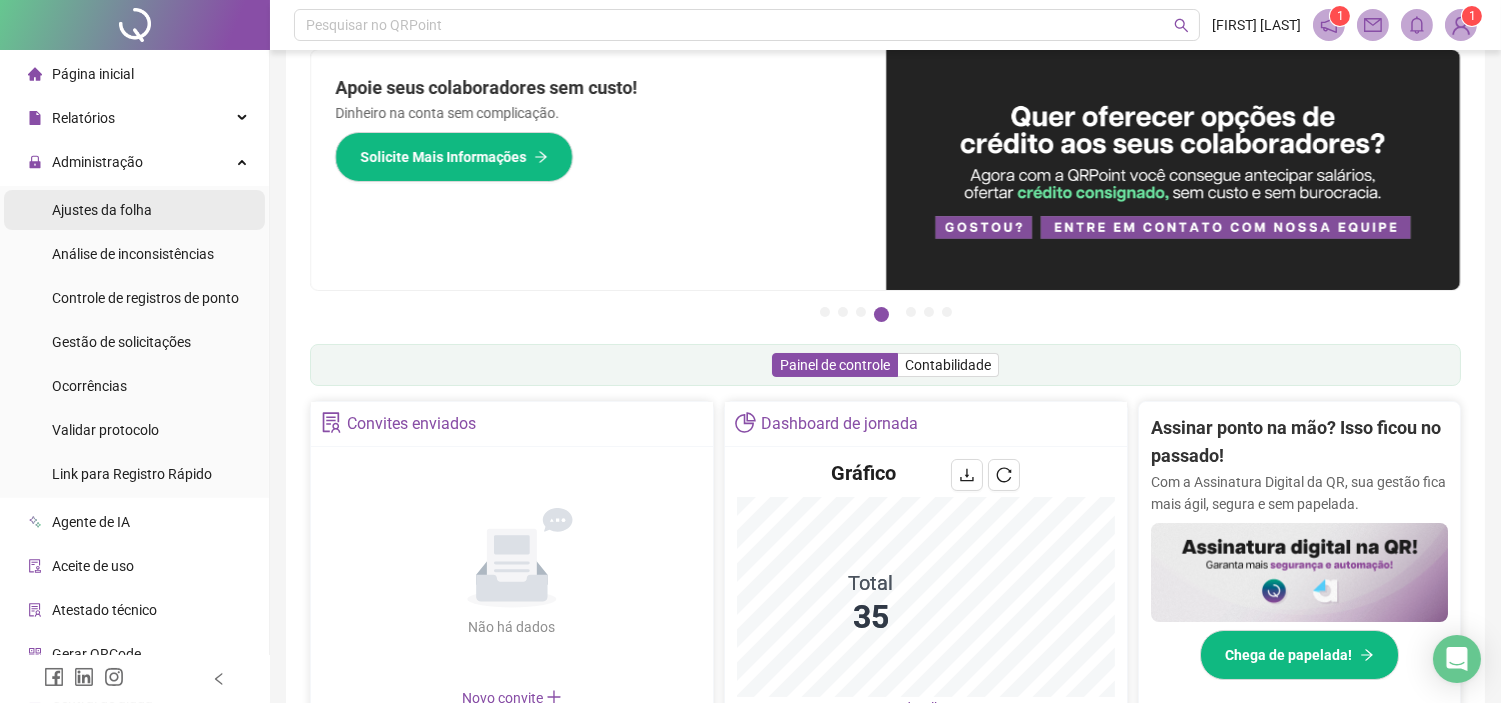 click on "Ajustes da folha" at bounding box center [102, 210] 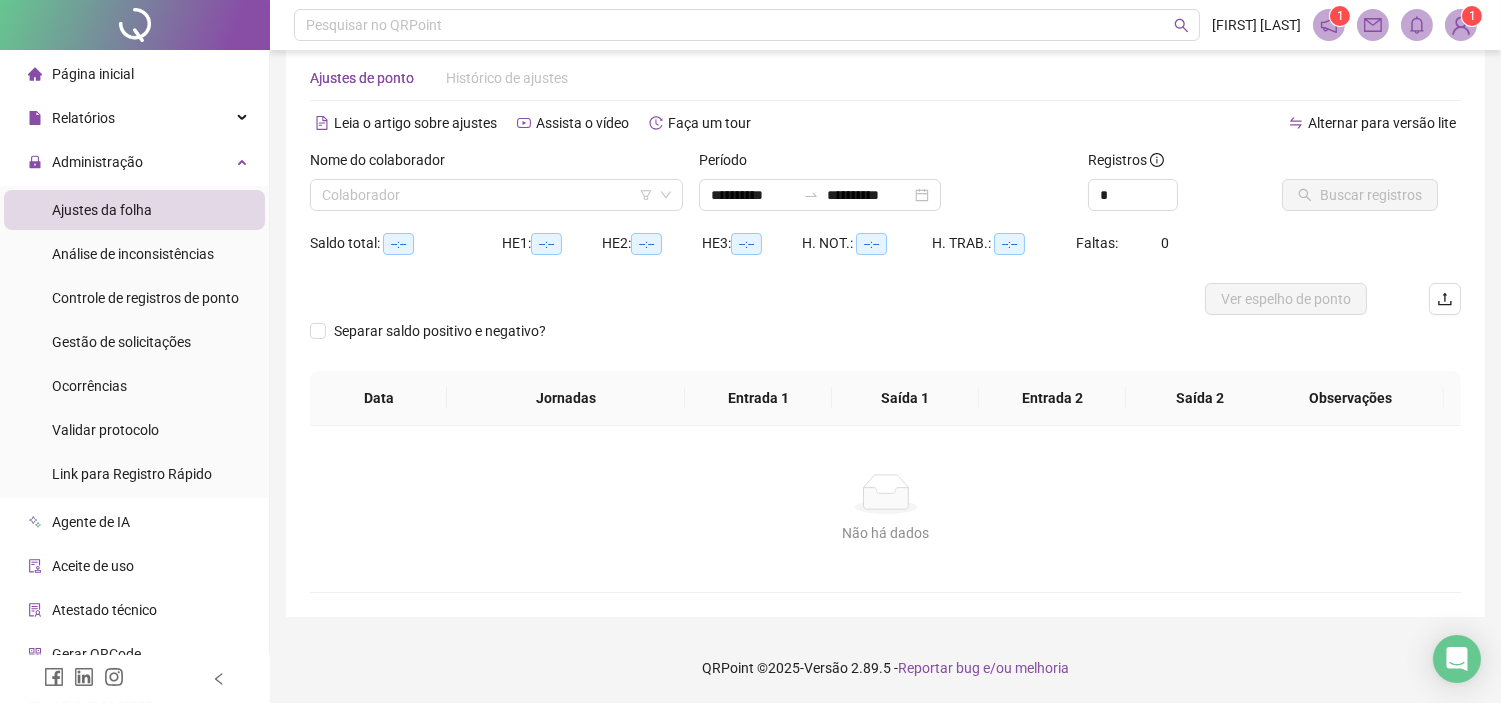 scroll, scrollTop: 34, scrollLeft: 0, axis: vertical 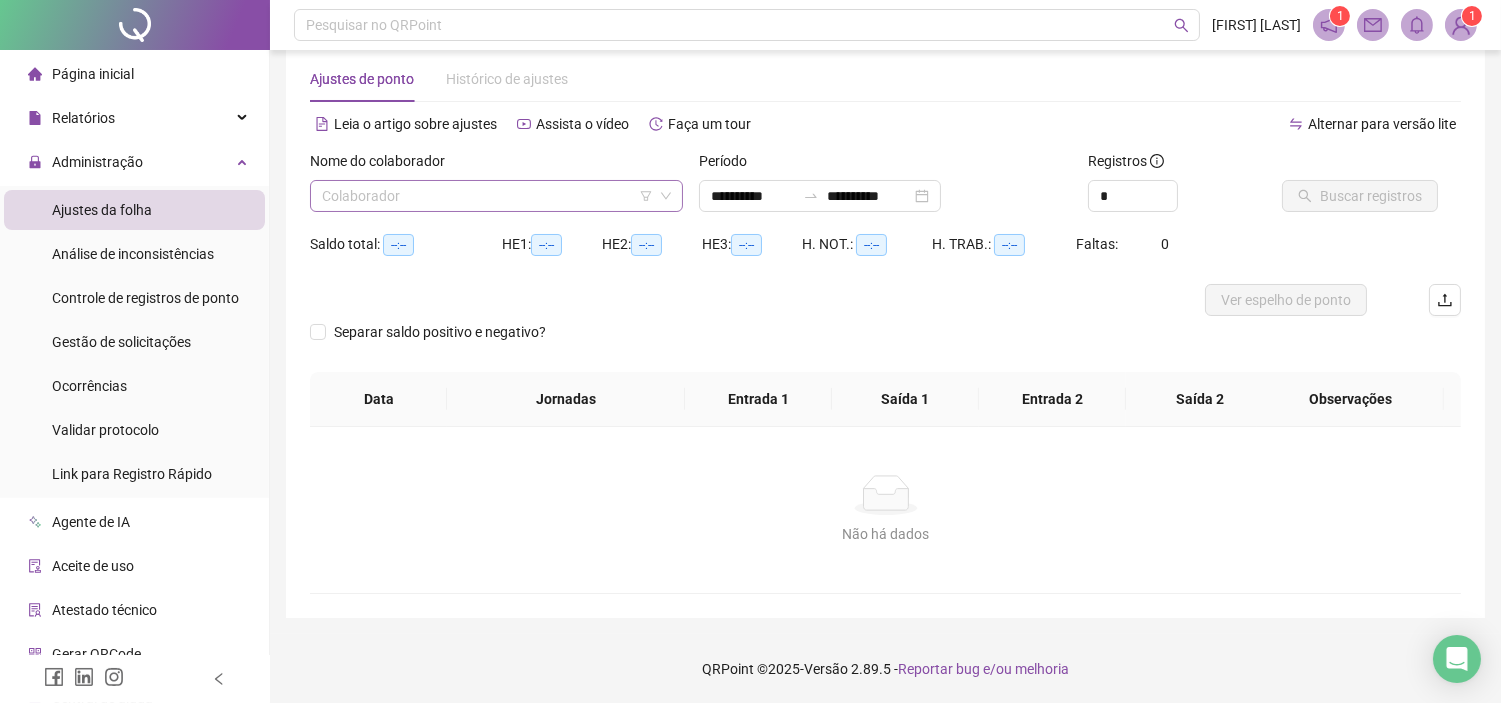 click at bounding box center [487, 196] 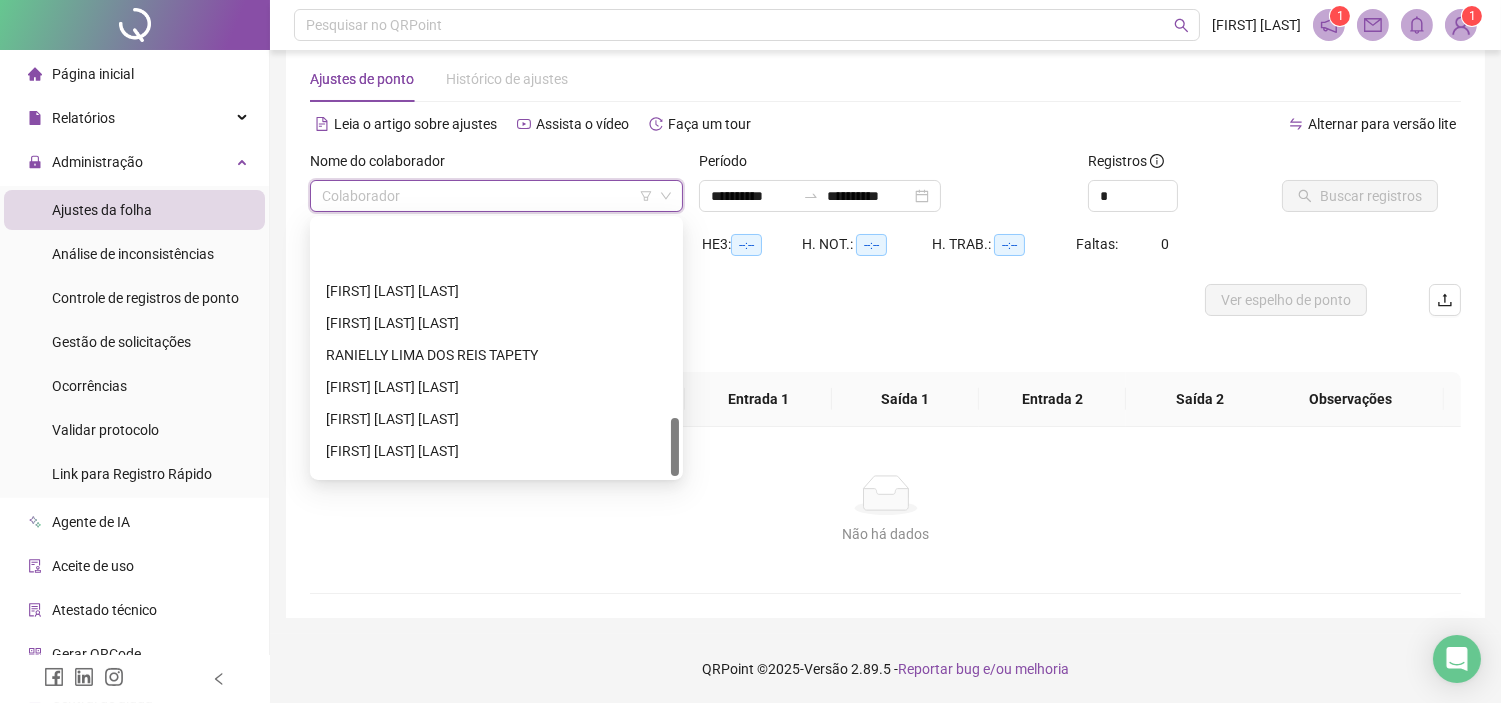 scroll, scrollTop: 864, scrollLeft: 0, axis: vertical 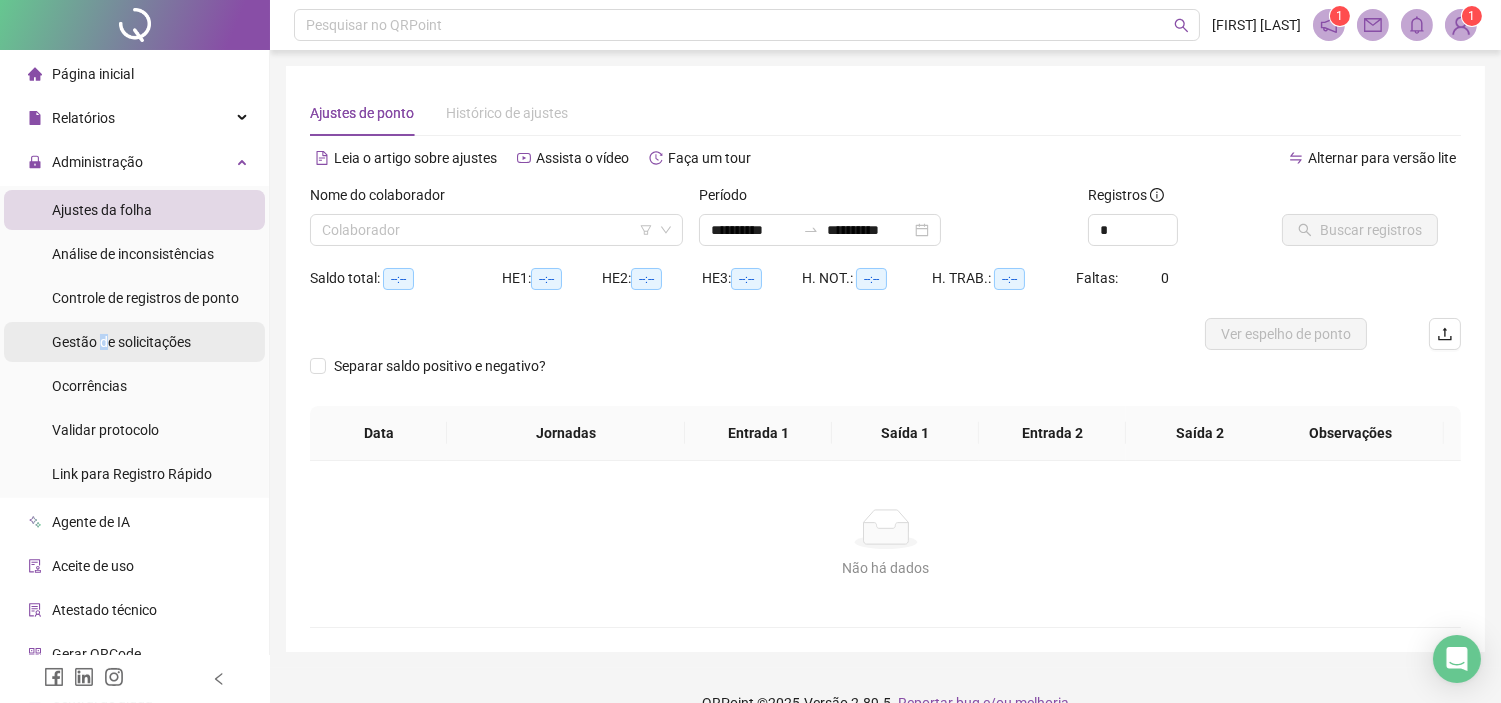 click on "Gestão de solicitações" at bounding box center [121, 342] 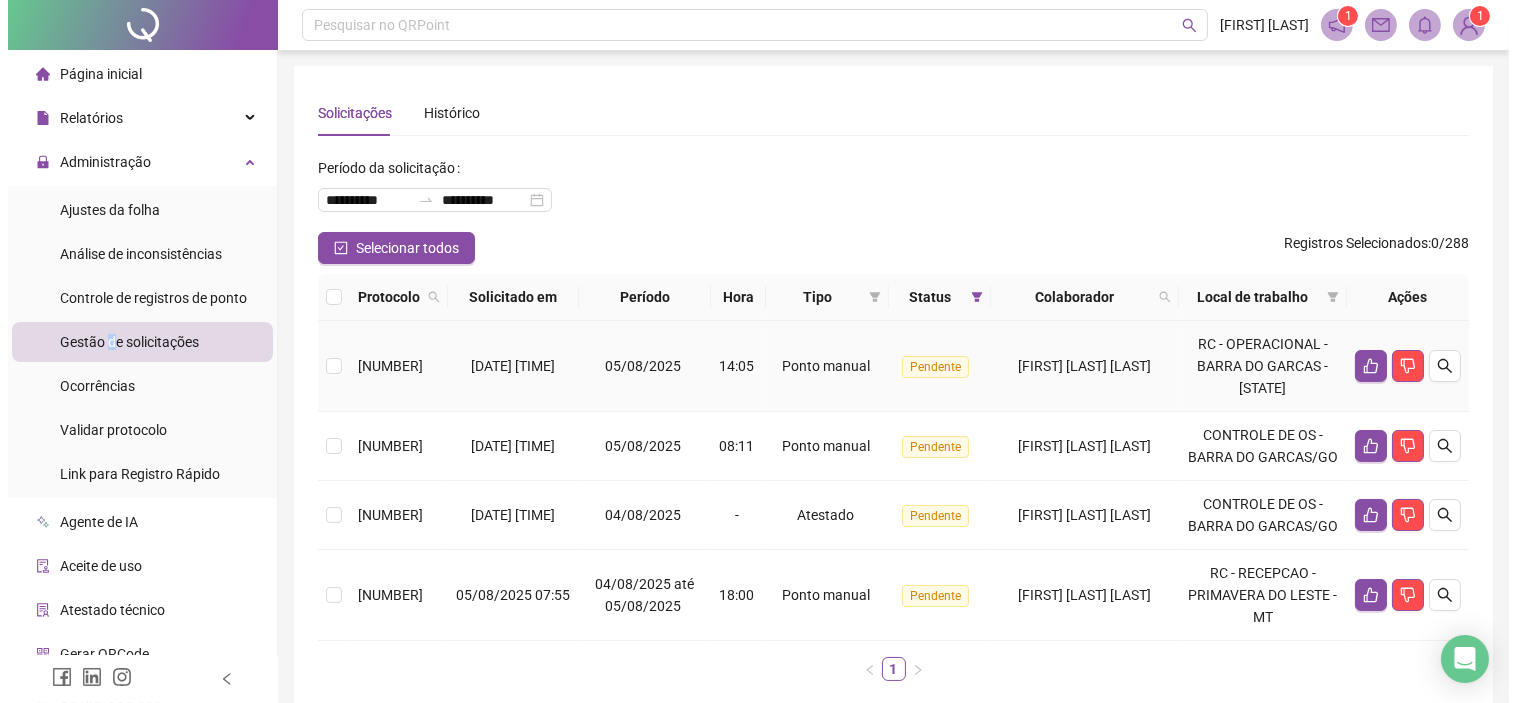 scroll, scrollTop: 111, scrollLeft: 0, axis: vertical 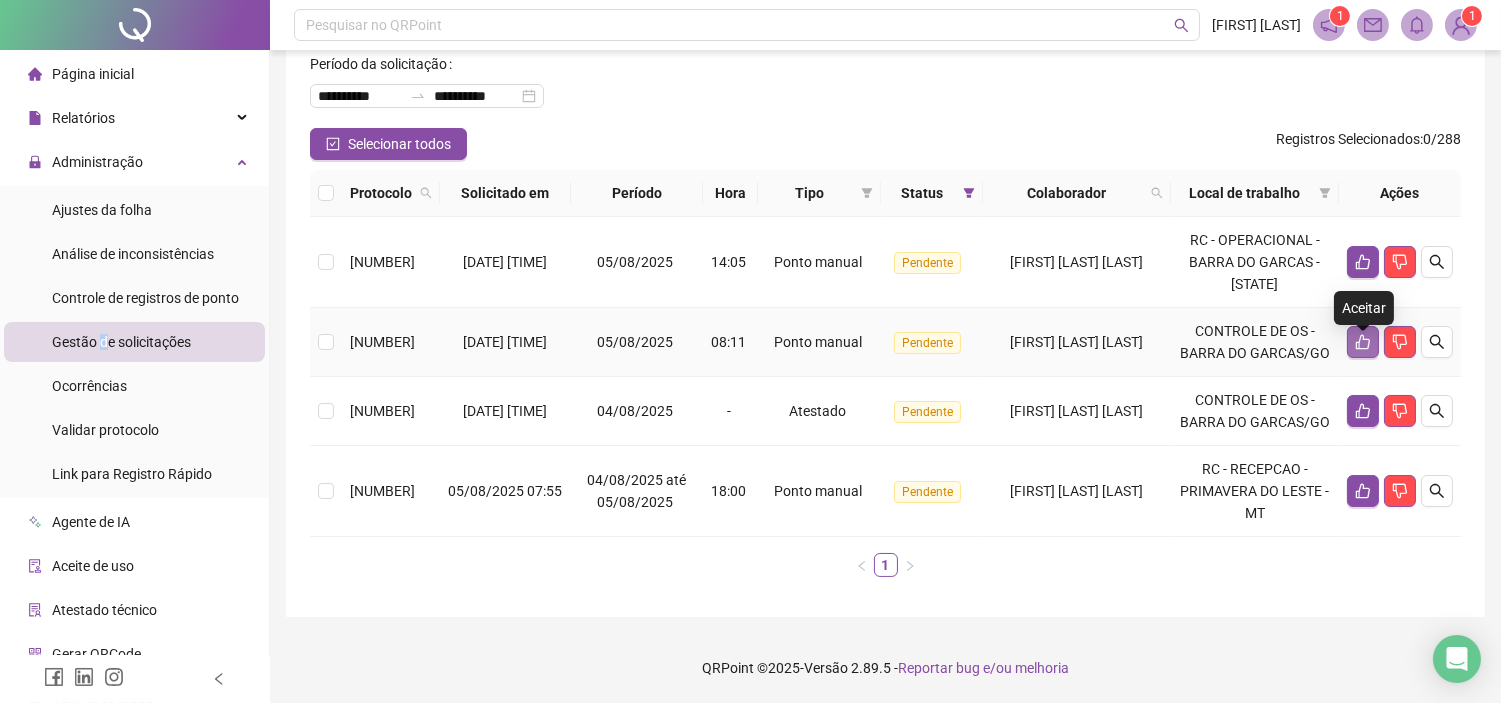 click 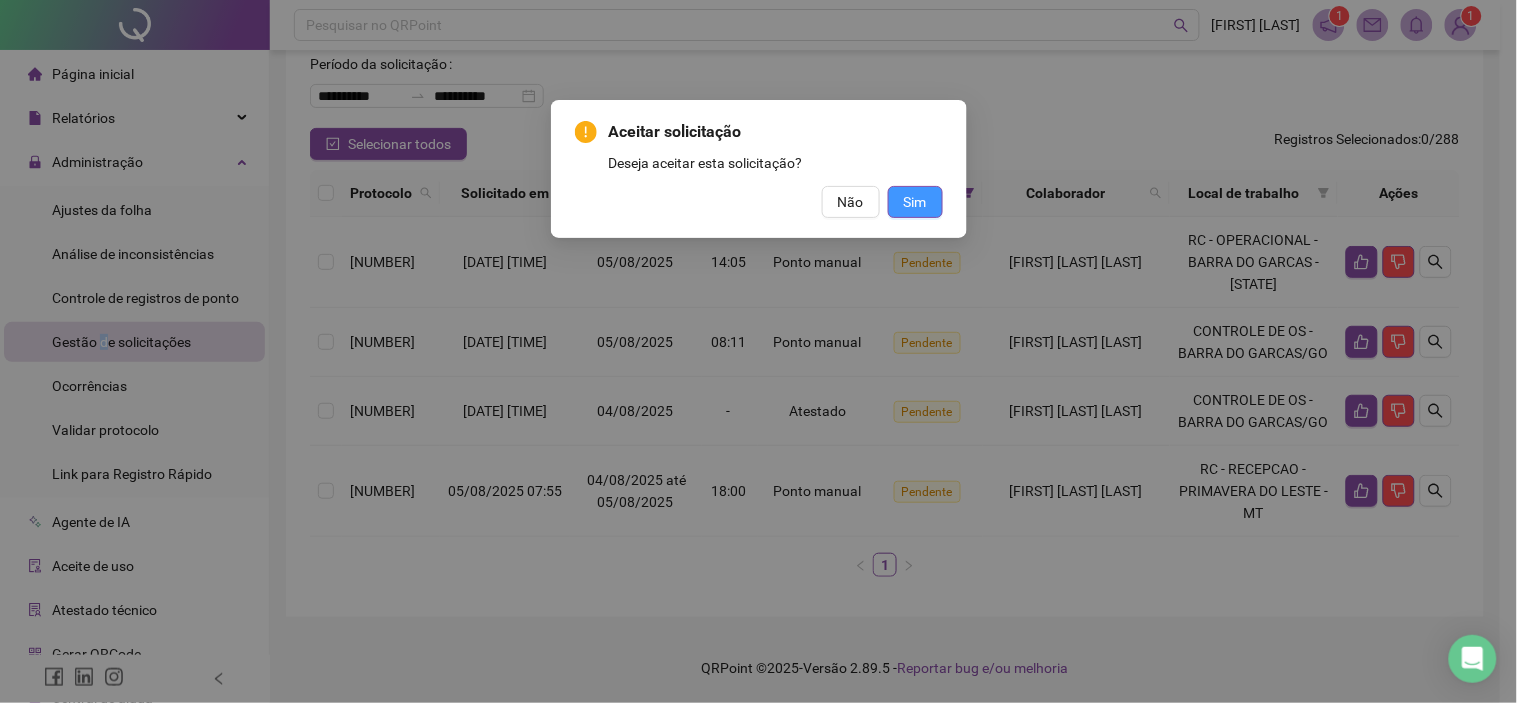 click on "Sim" at bounding box center [915, 202] 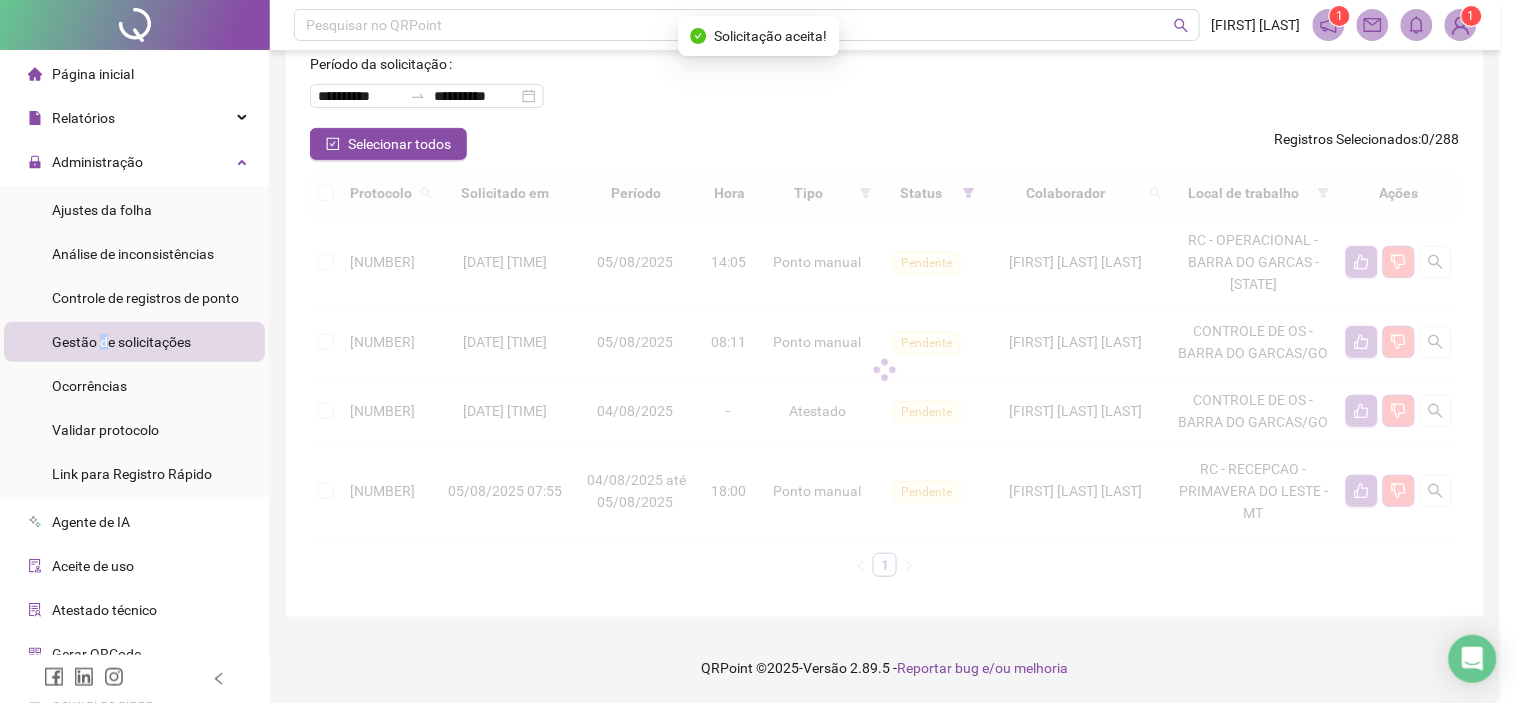 scroll, scrollTop: 56, scrollLeft: 0, axis: vertical 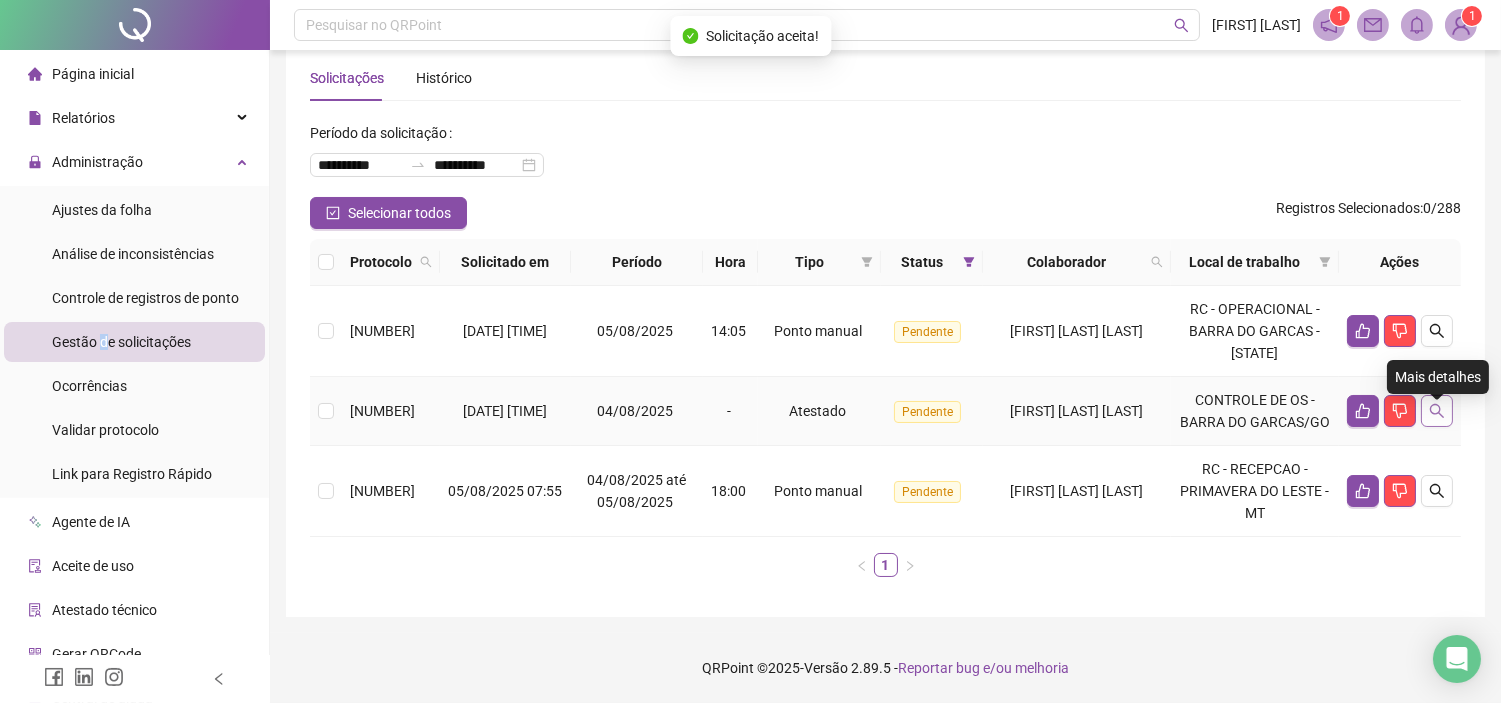 click 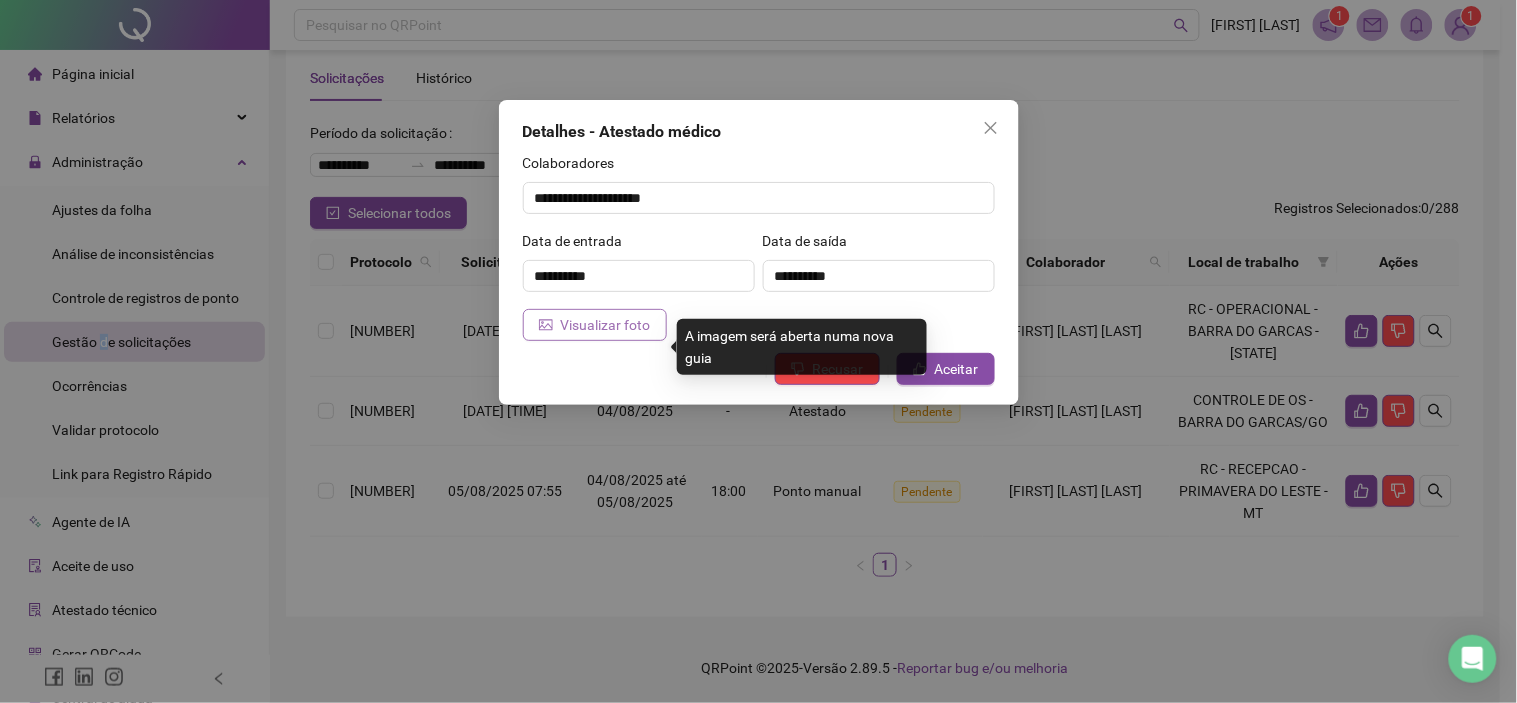 click on "Visualizar foto" at bounding box center [606, 325] 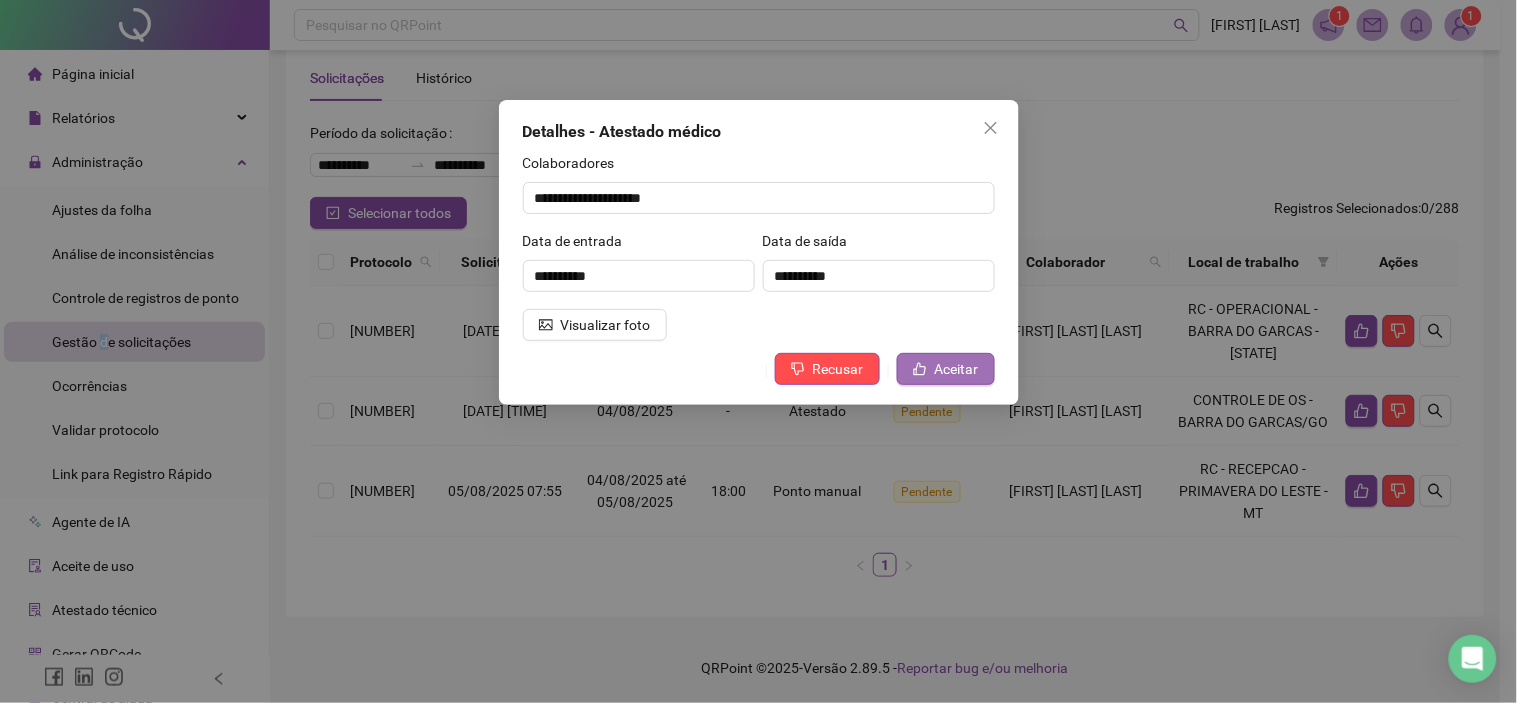 click on "Aceitar" at bounding box center [957, 369] 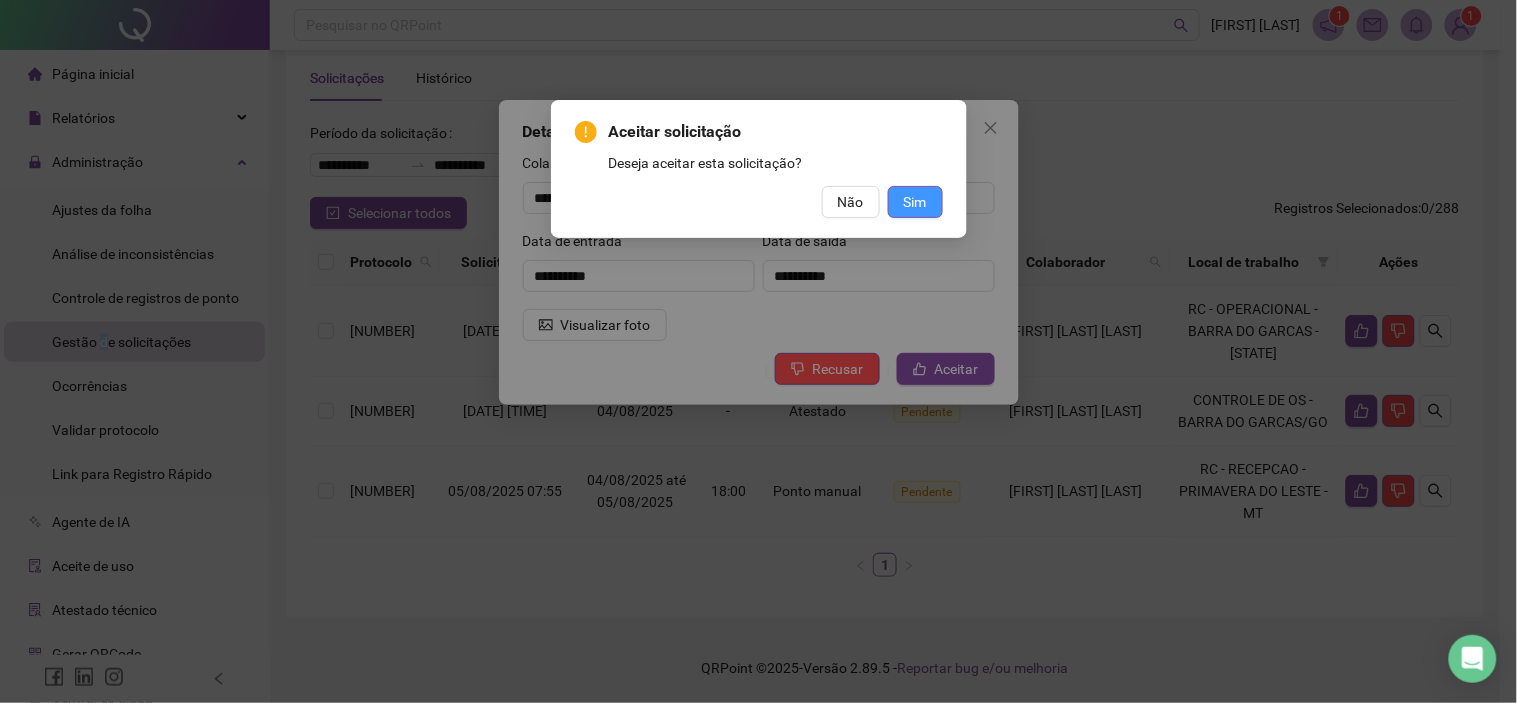 click on "Sim" at bounding box center [915, 202] 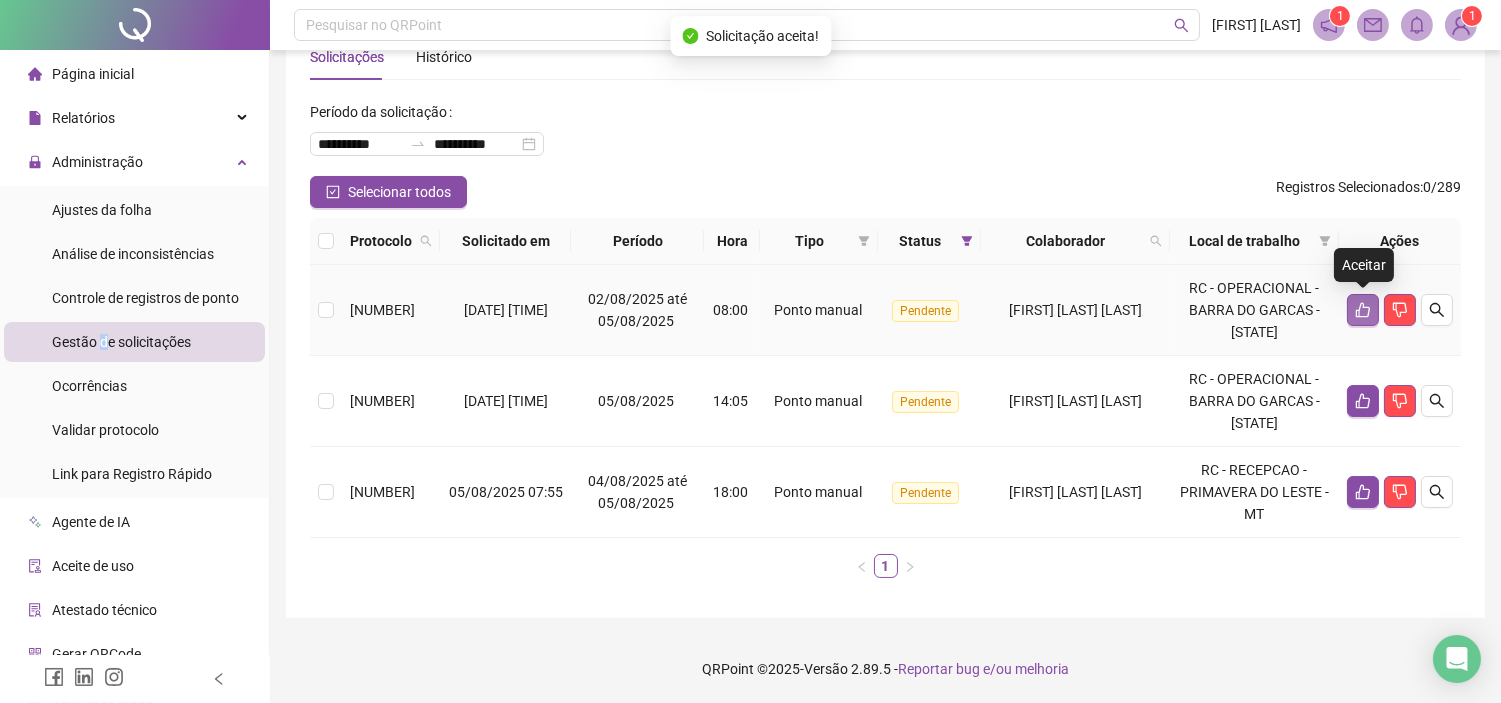 click 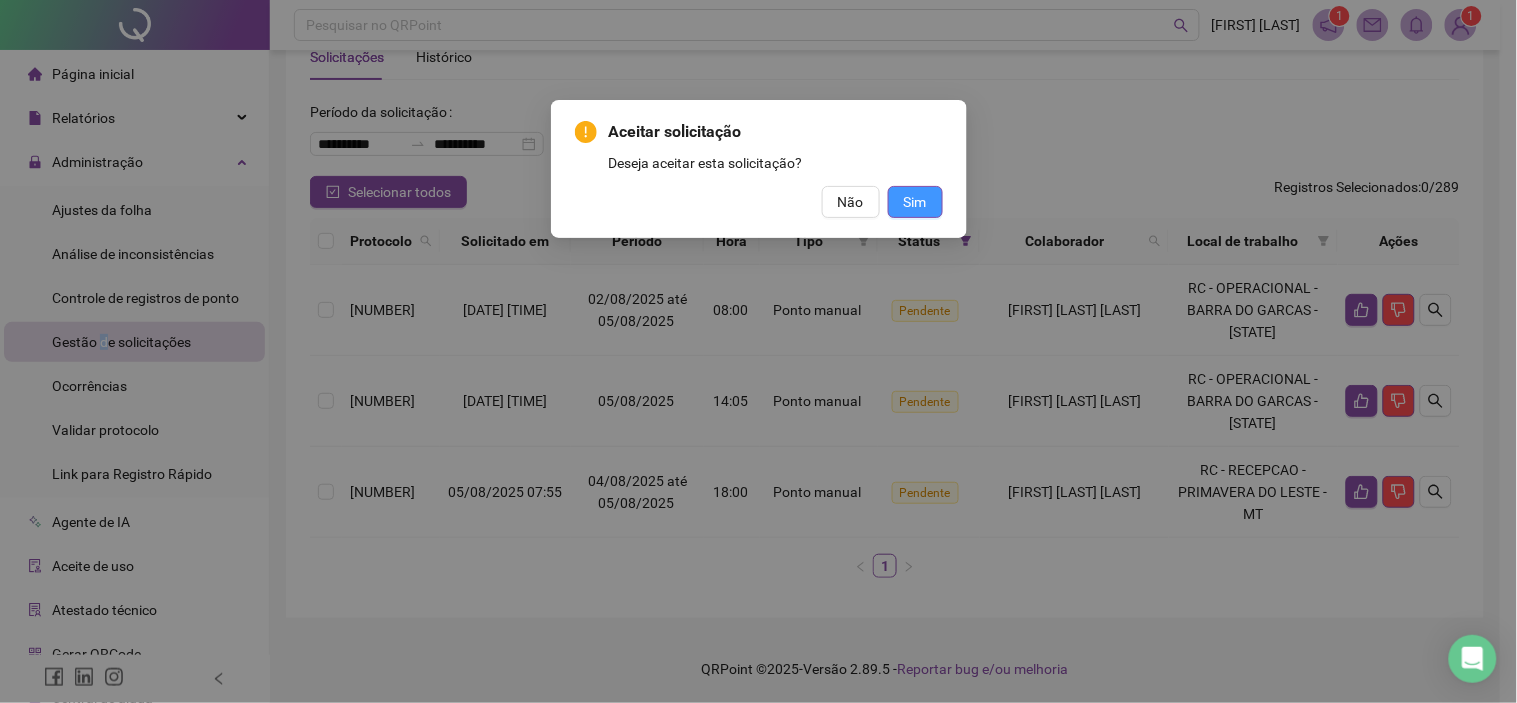click on "Sim" at bounding box center [915, 202] 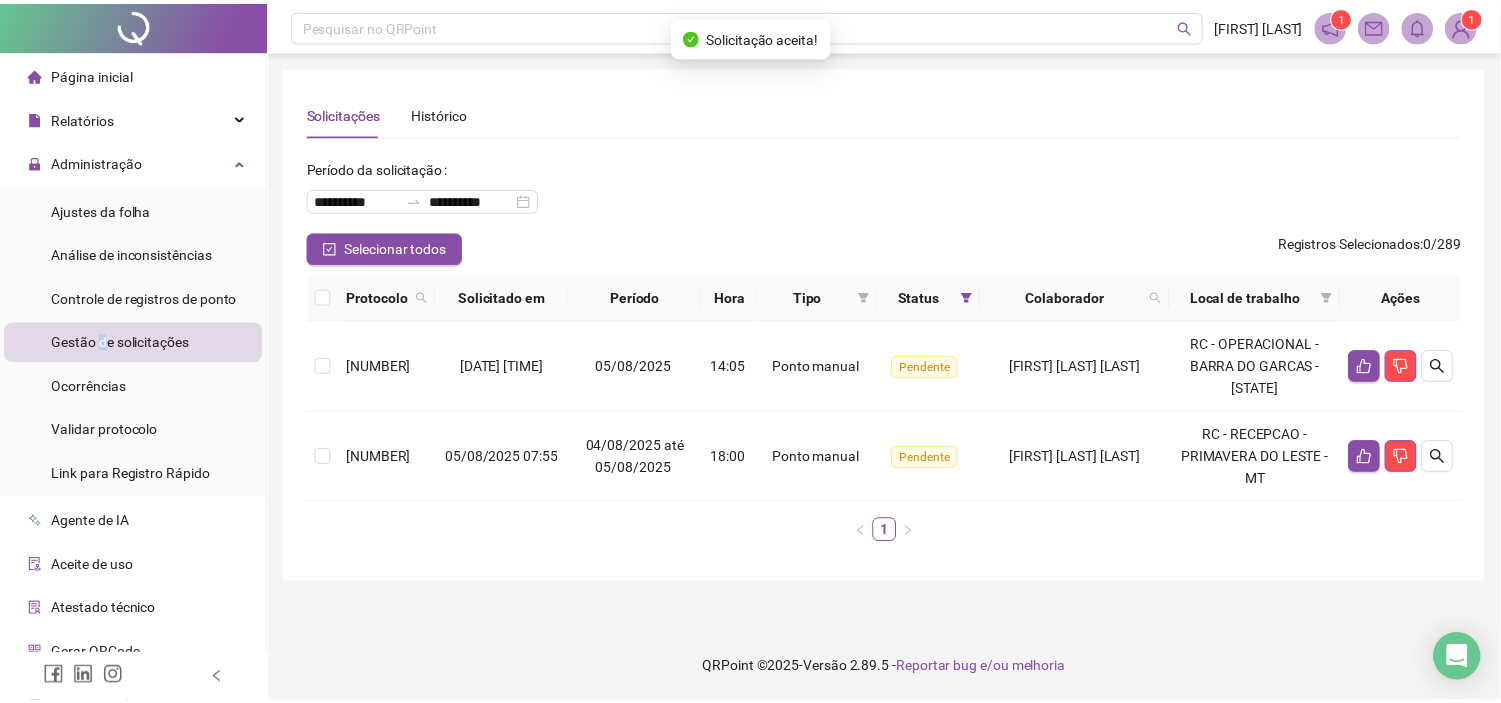 scroll, scrollTop: 0, scrollLeft: 0, axis: both 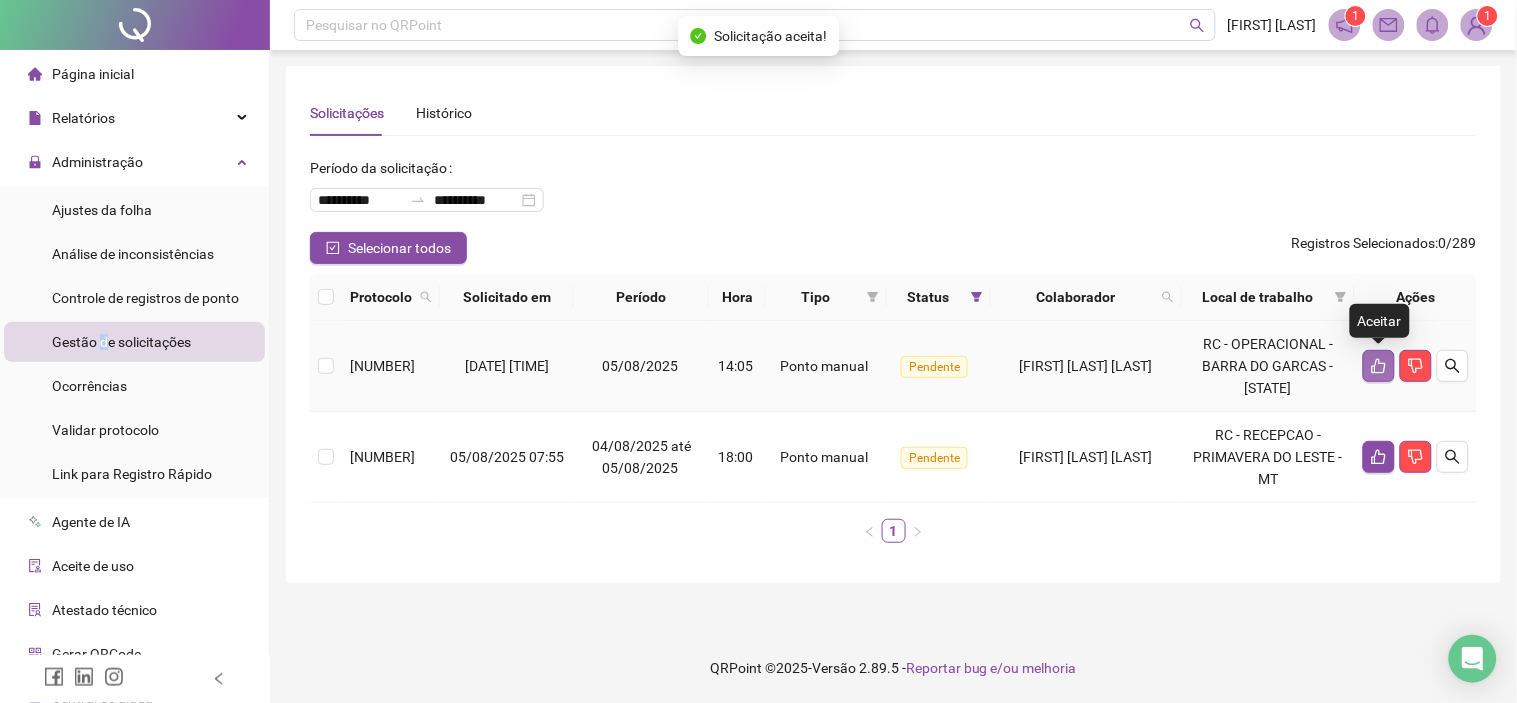 click 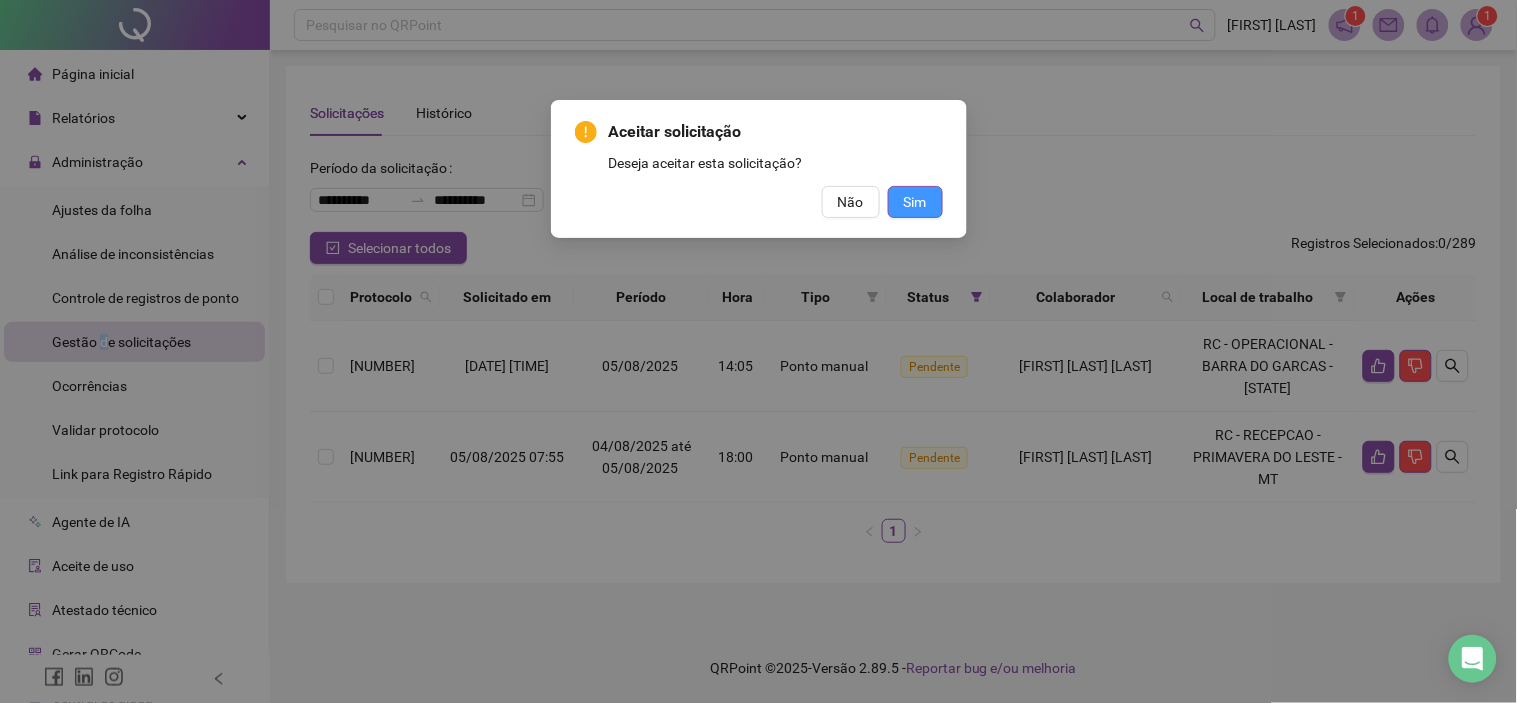 click on "Sim" at bounding box center (915, 202) 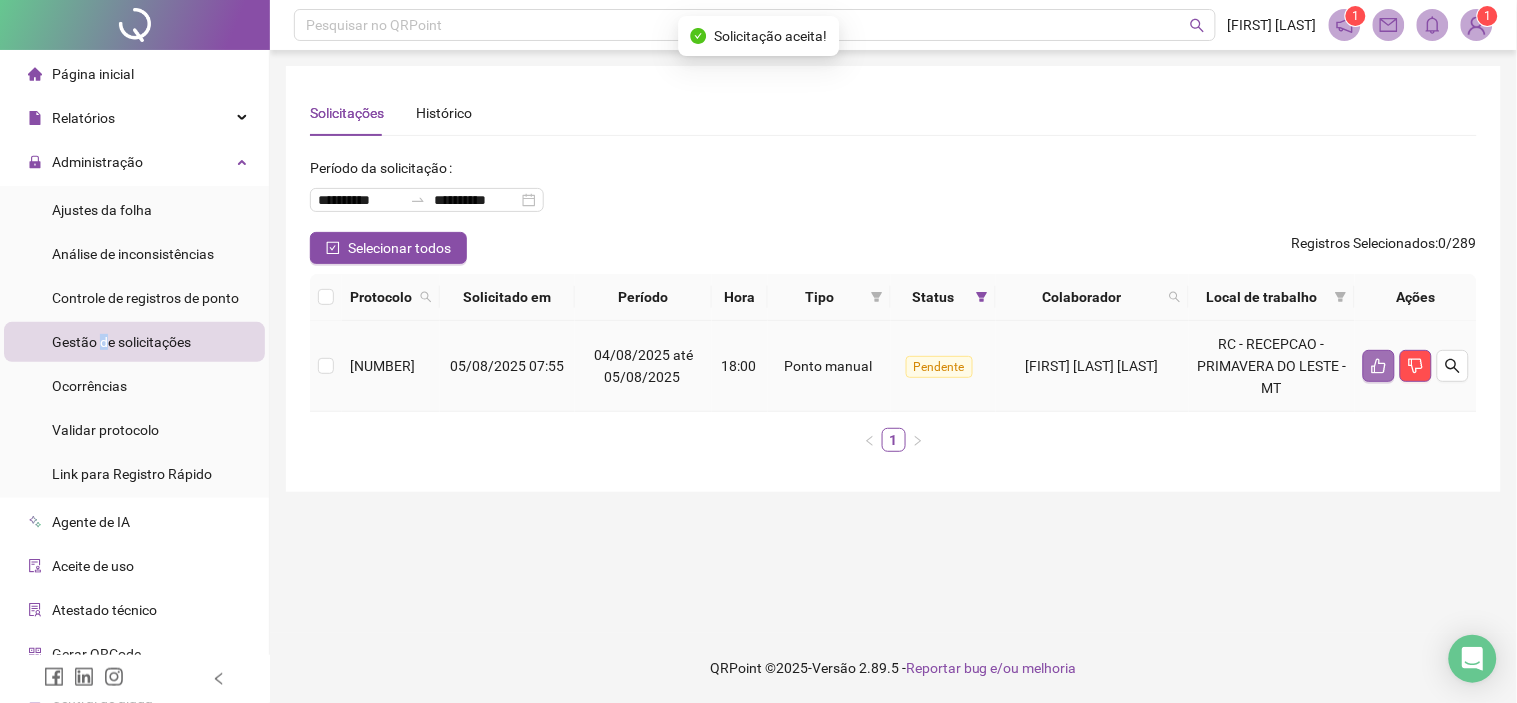 click at bounding box center (1379, 366) 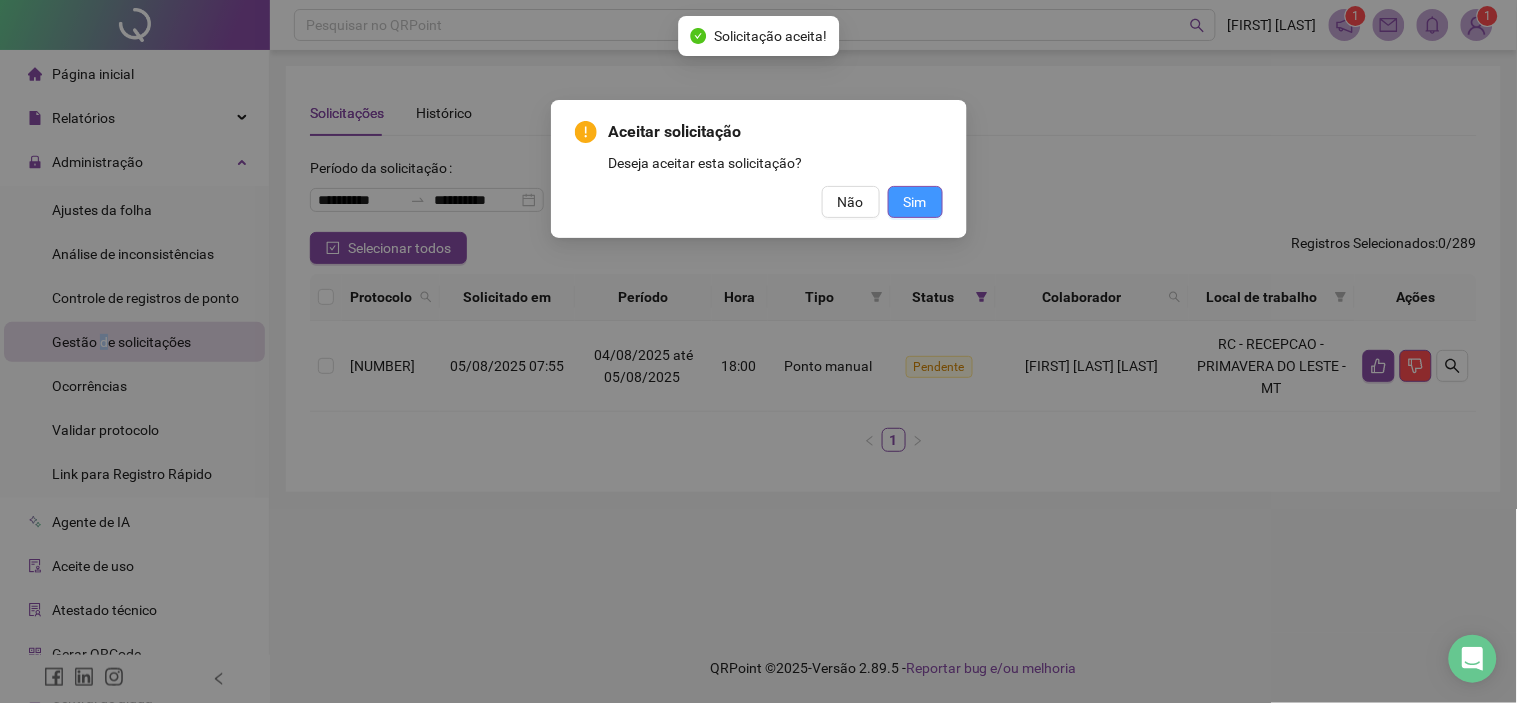 click on "Sim" at bounding box center (915, 202) 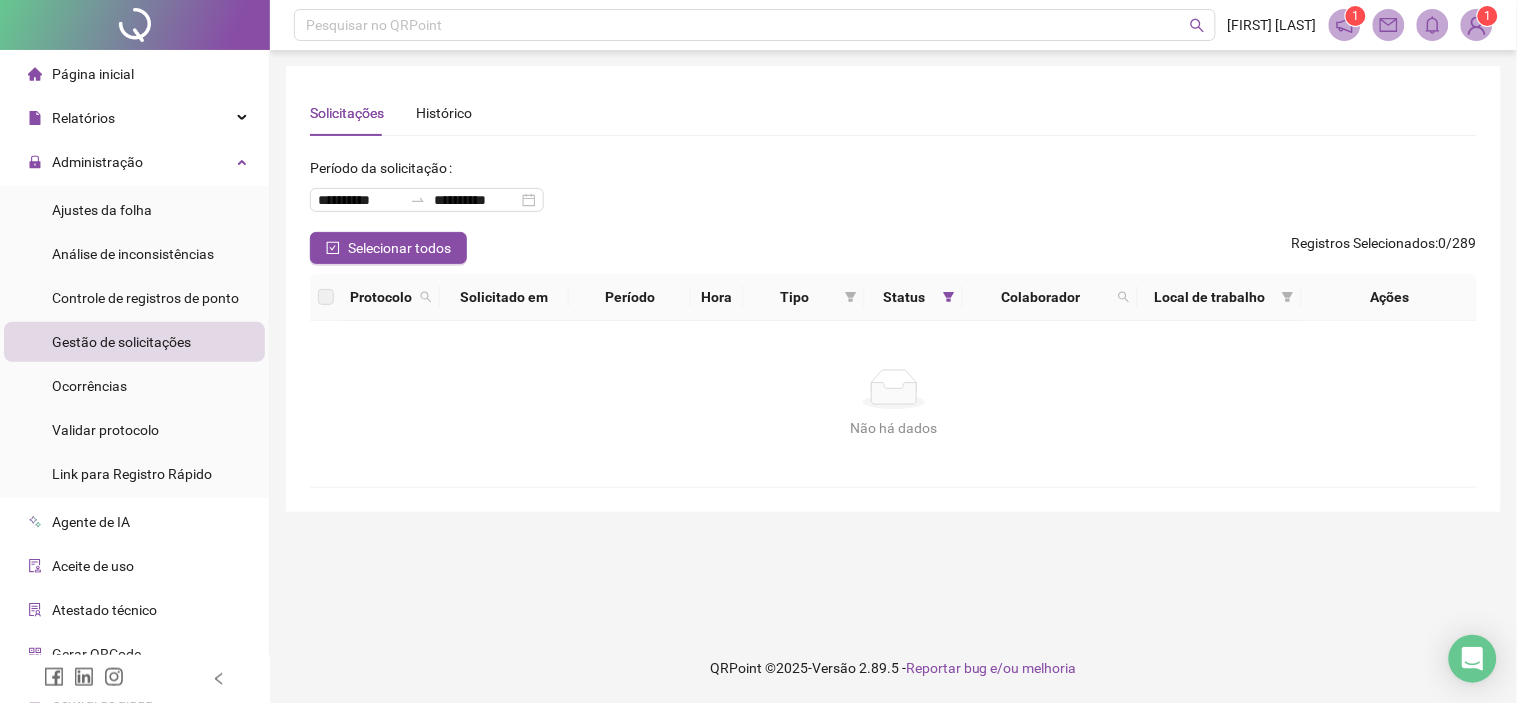click on "Gestão de solicitações" at bounding box center (121, 342) 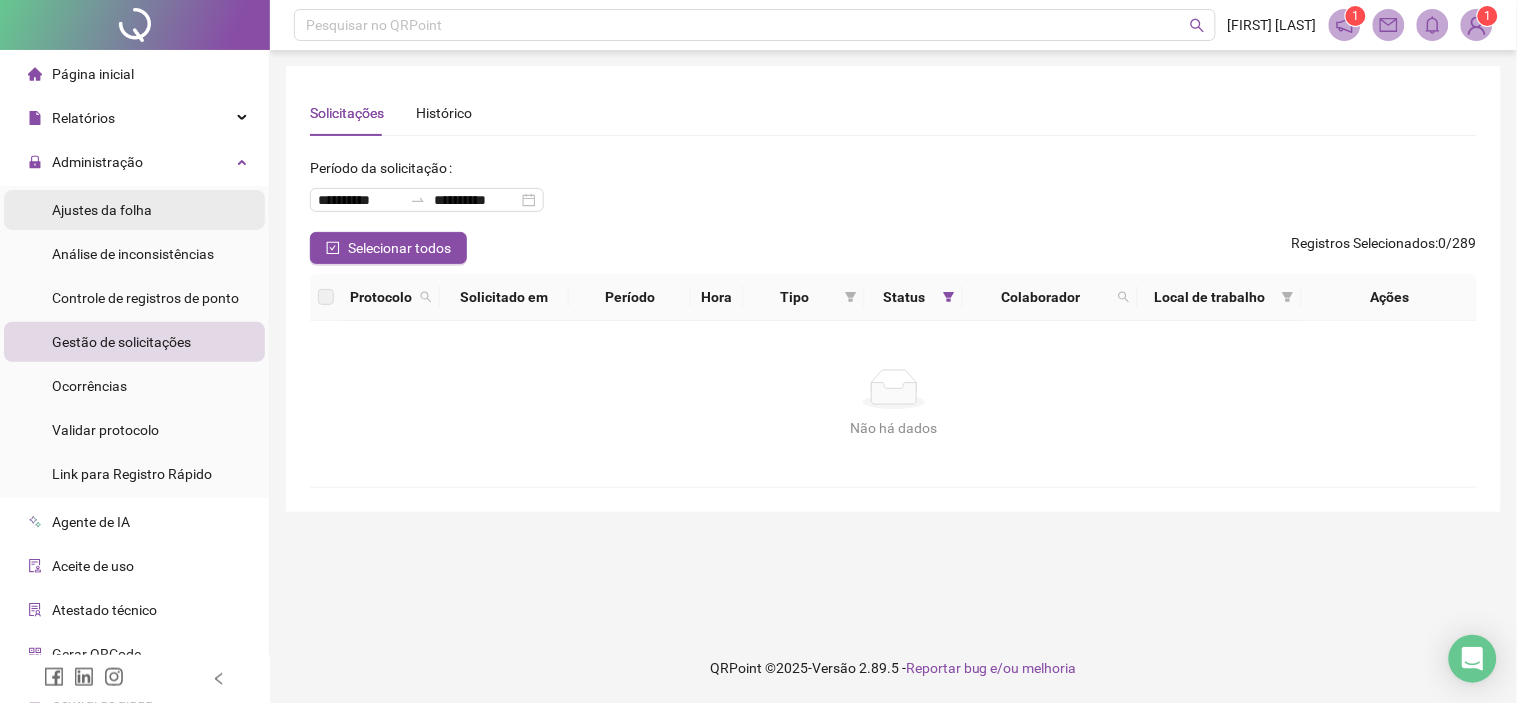 click on "Ajustes da folha" at bounding box center (102, 210) 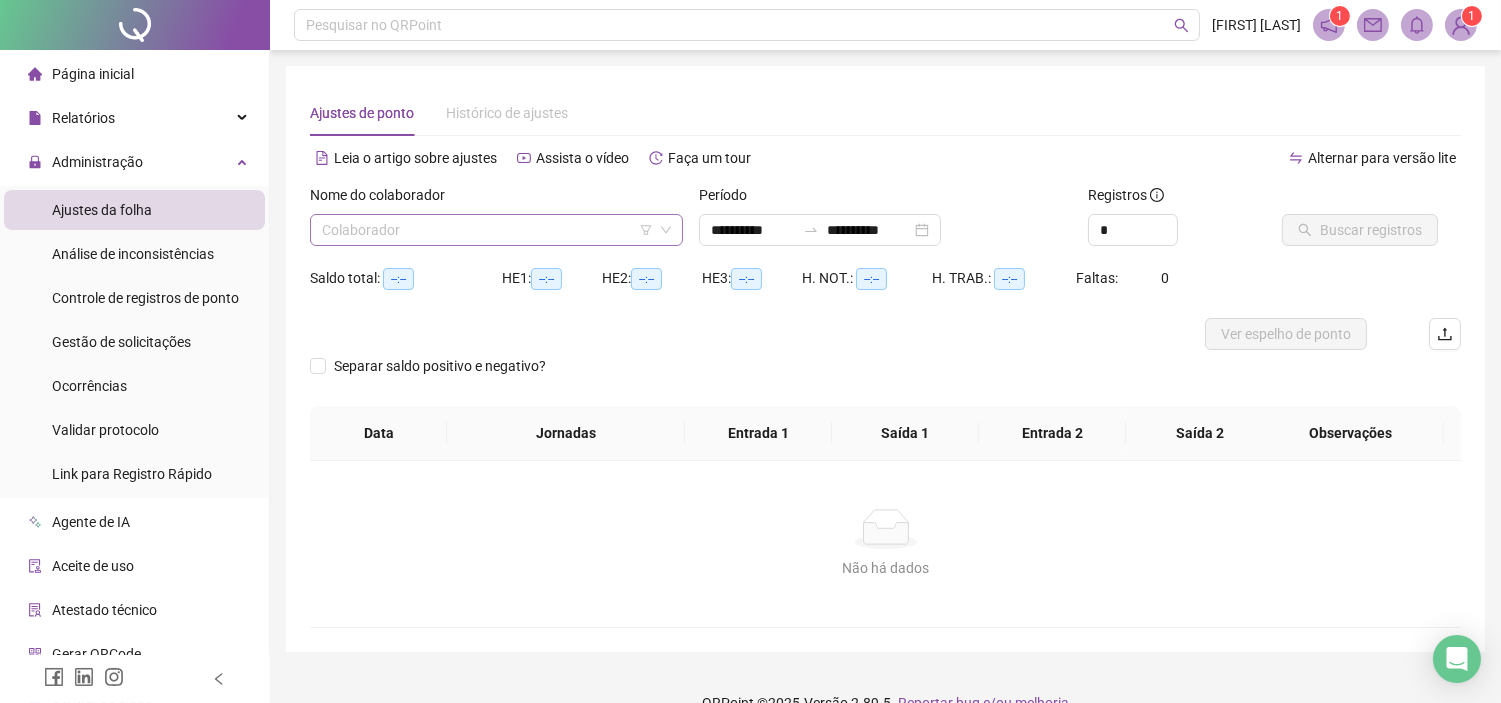 click at bounding box center [487, 230] 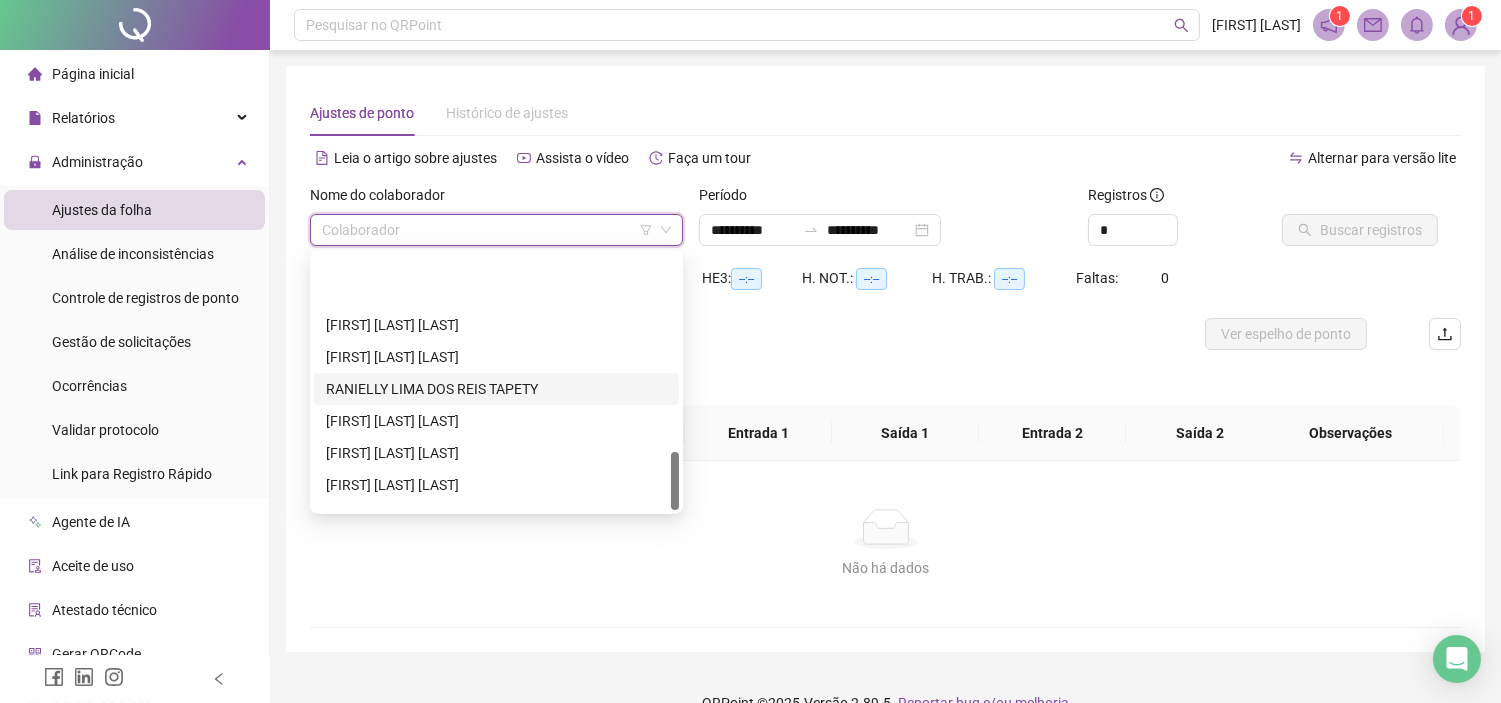 scroll, scrollTop: 864, scrollLeft: 0, axis: vertical 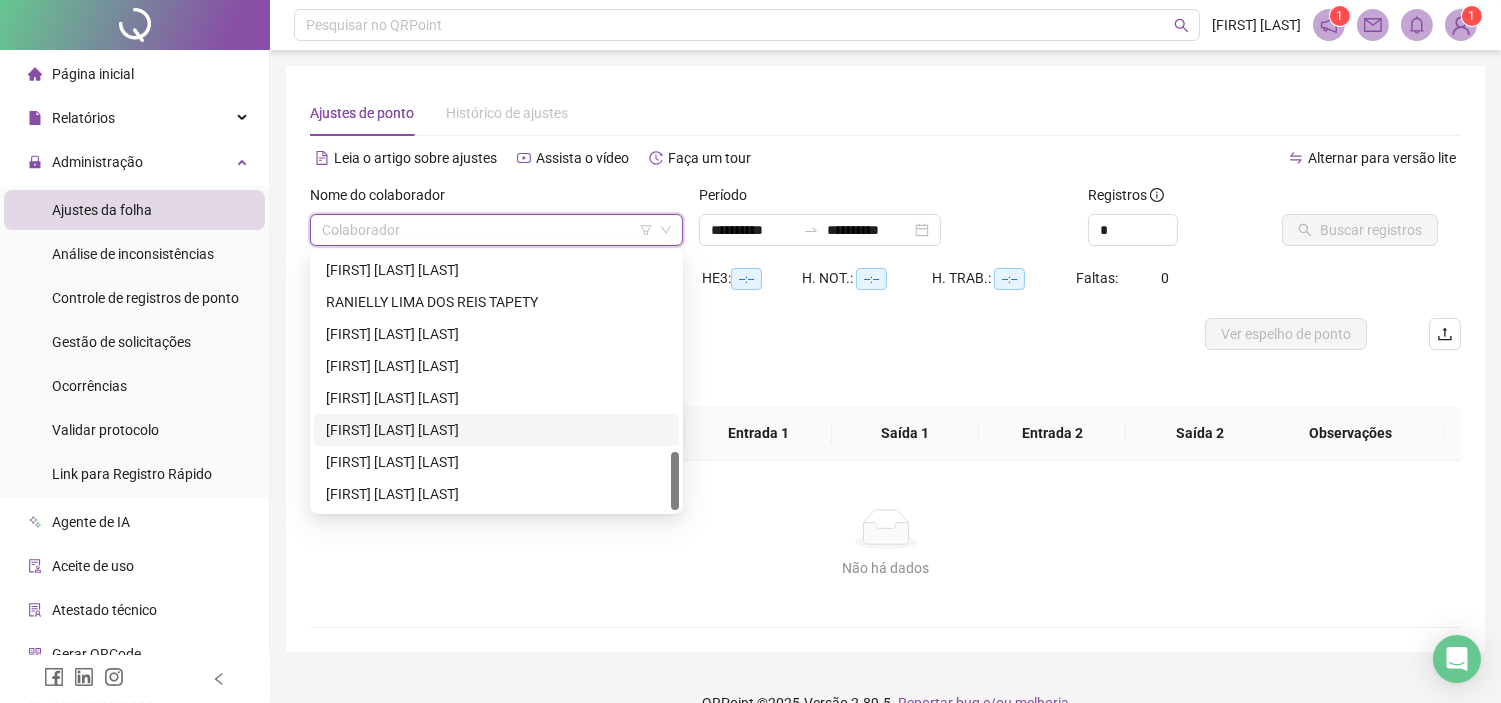 click on "[FIRST] [LAST] [LAST]" at bounding box center (496, 430) 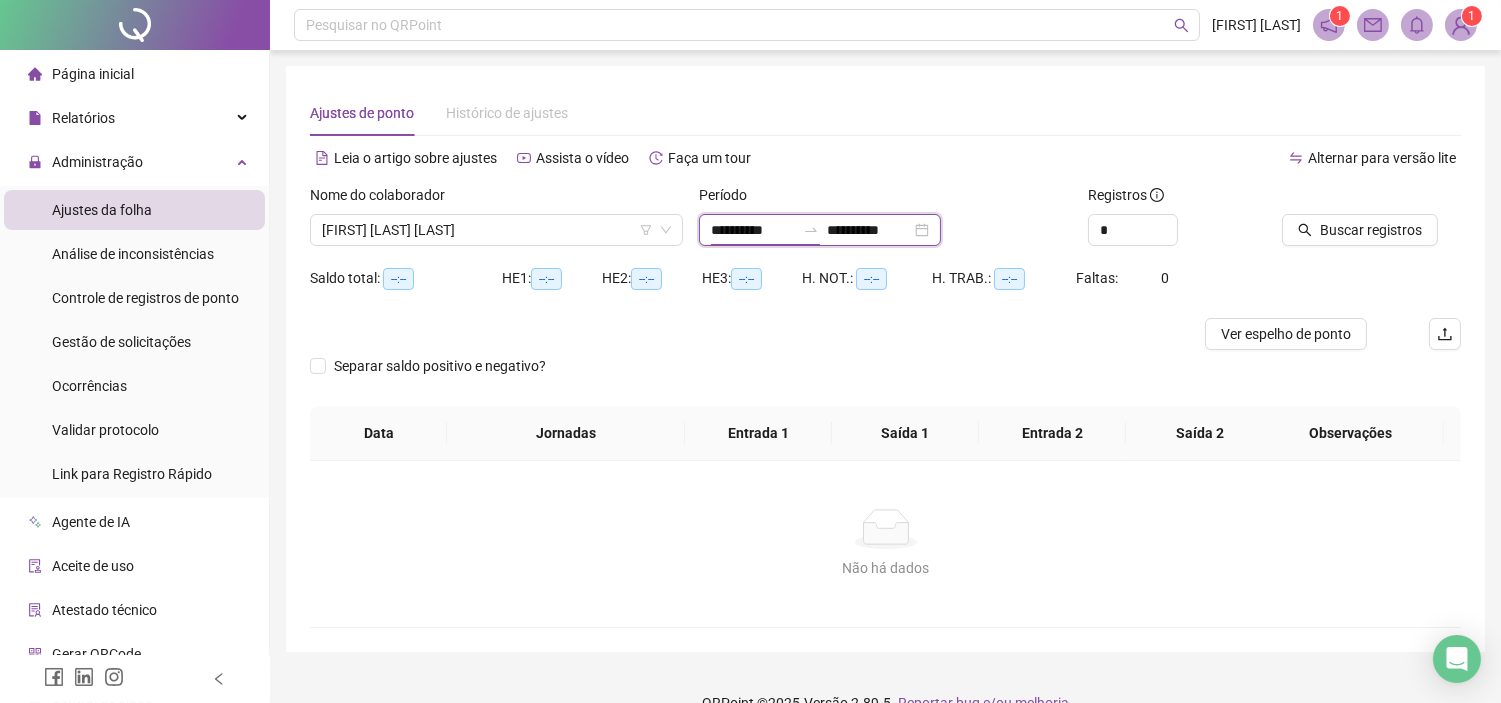 click on "**********" at bounding box center (753, 230) 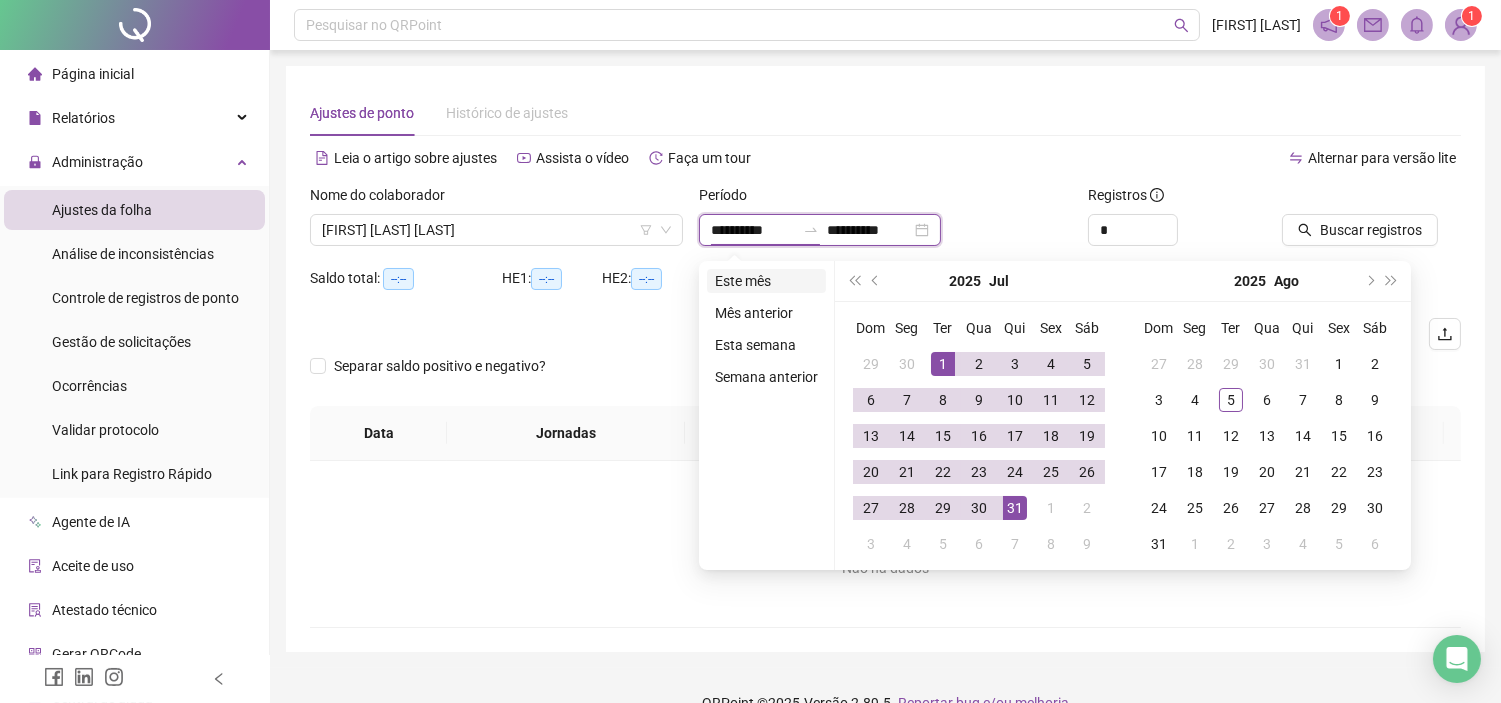 type on "**********" 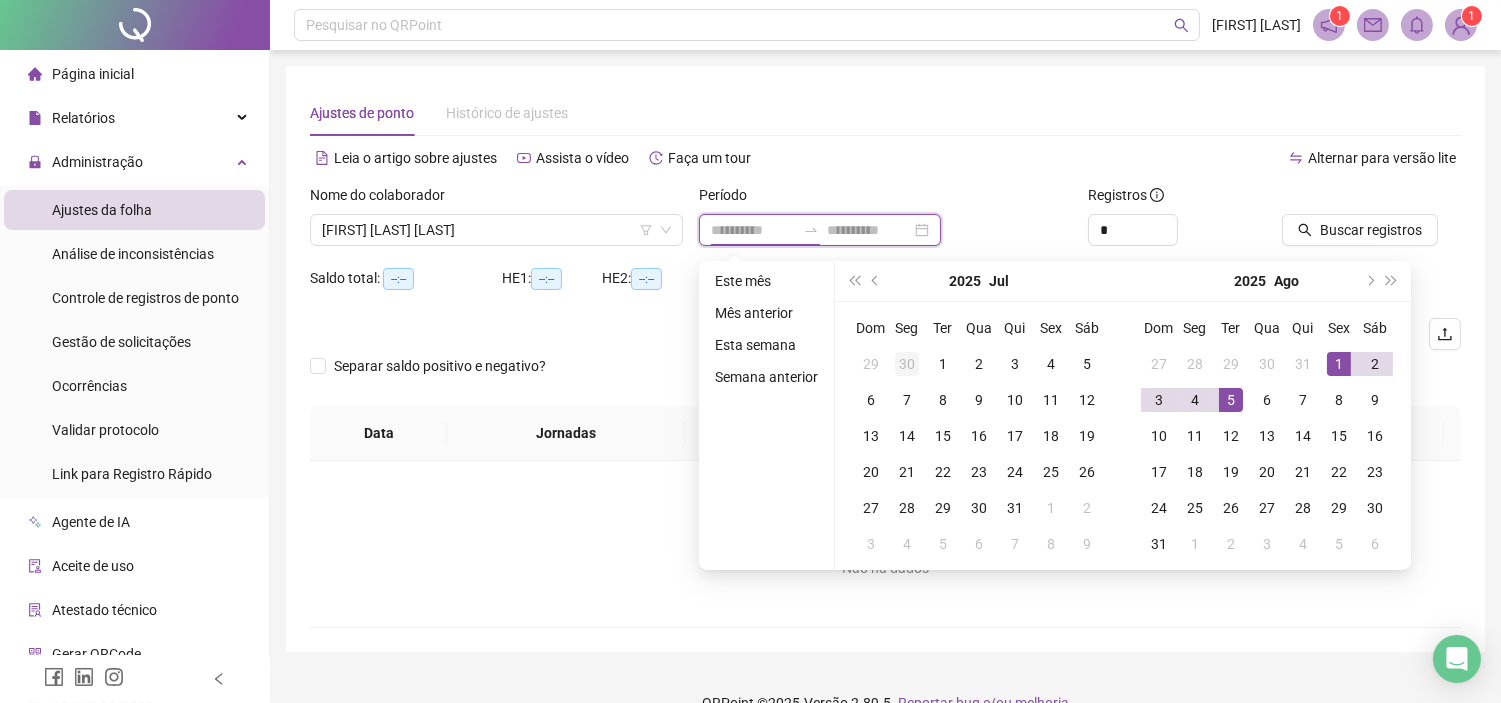 type on "**********" 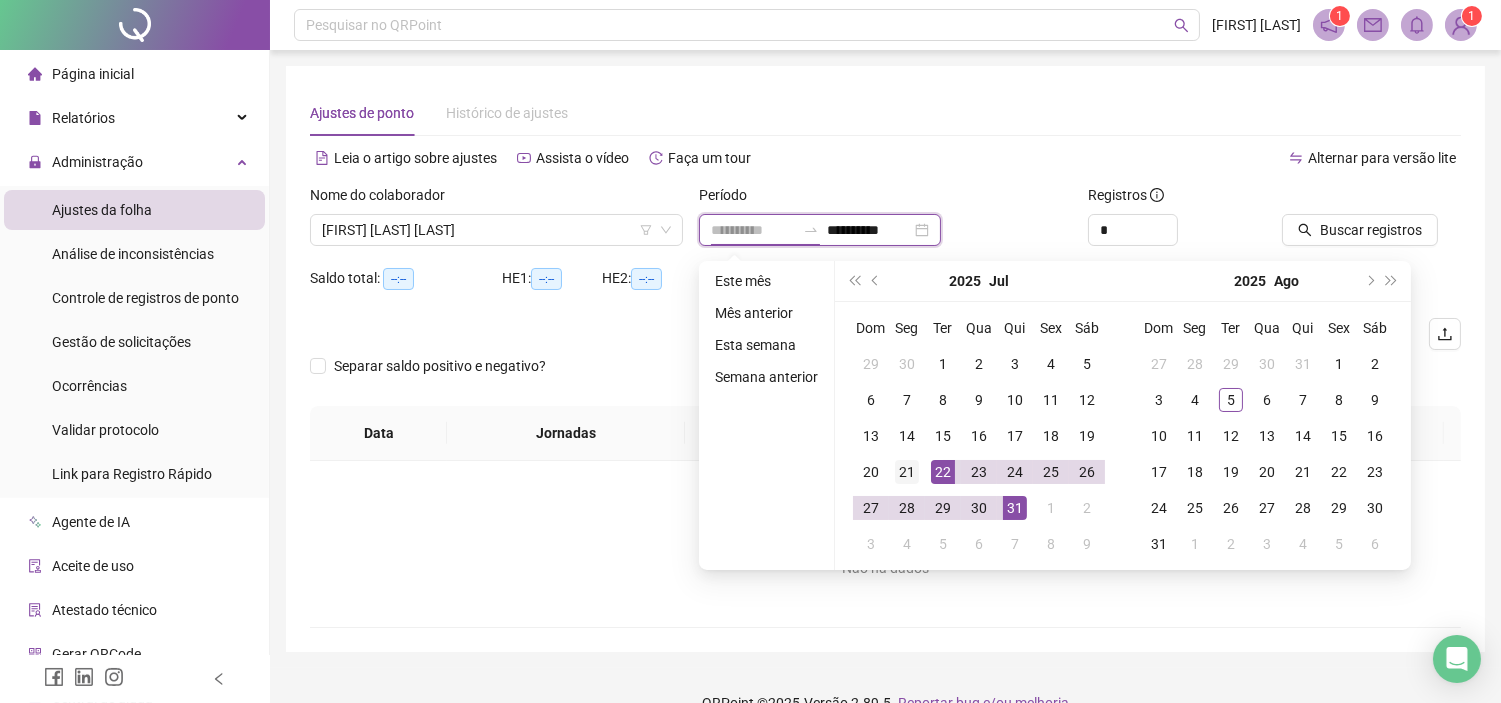 type on "**********" 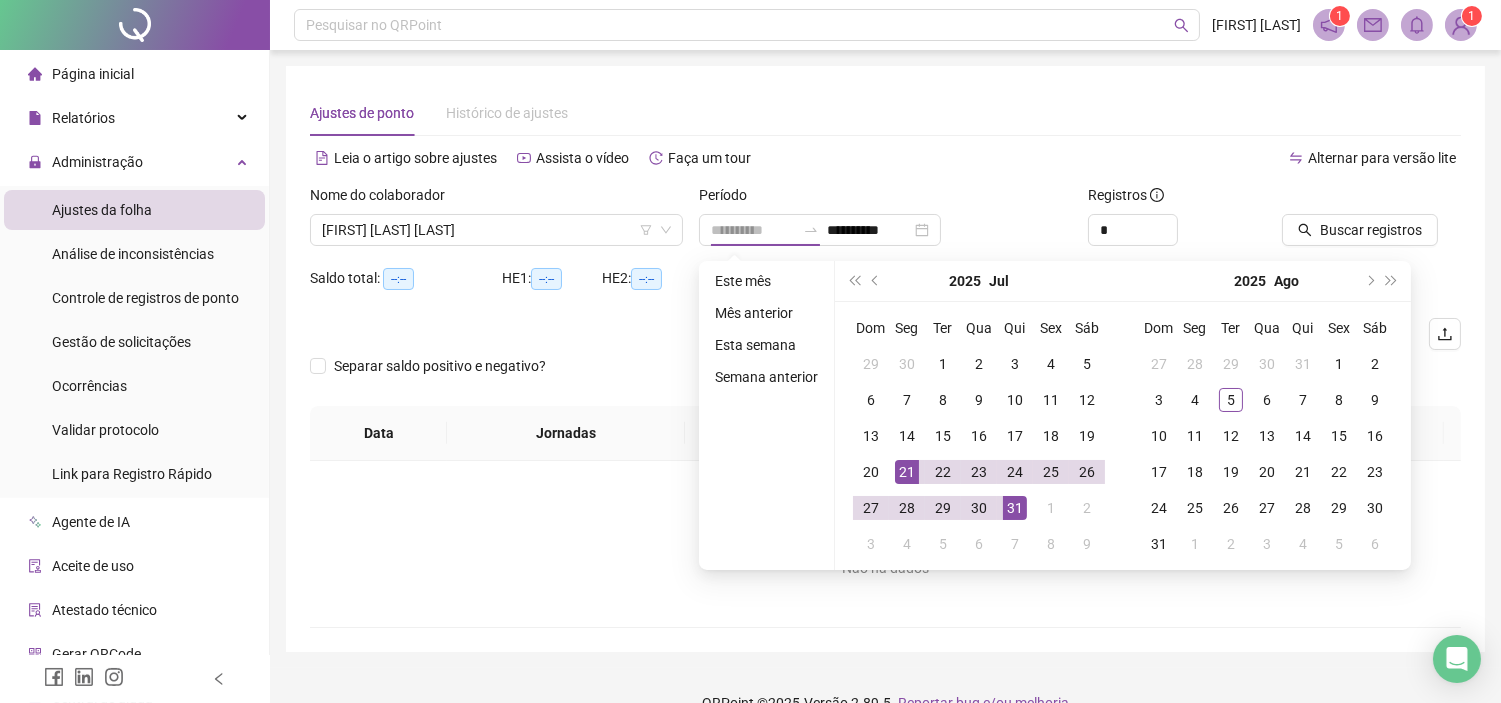 click on "21" at bounding box center [907, 472] 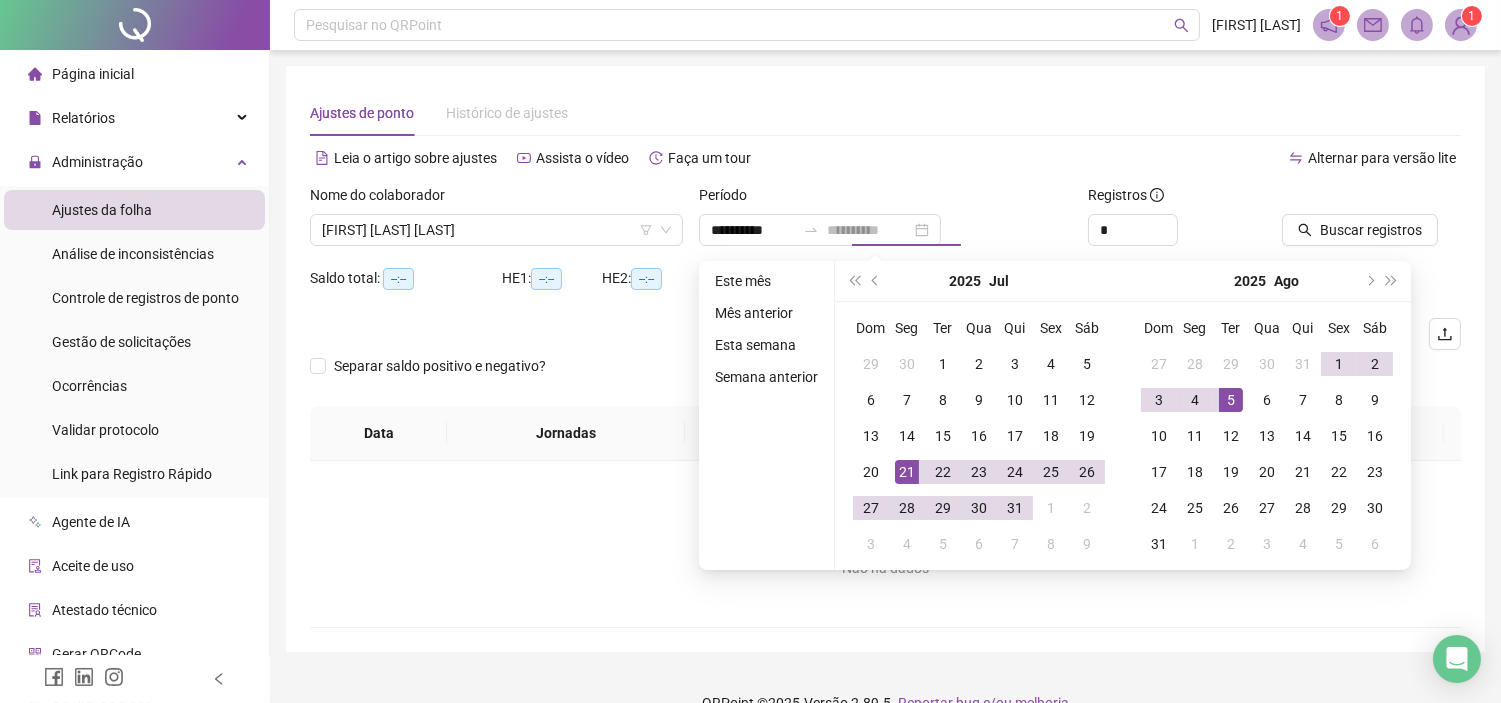 click on "5" at bounding box center [1231, 400] 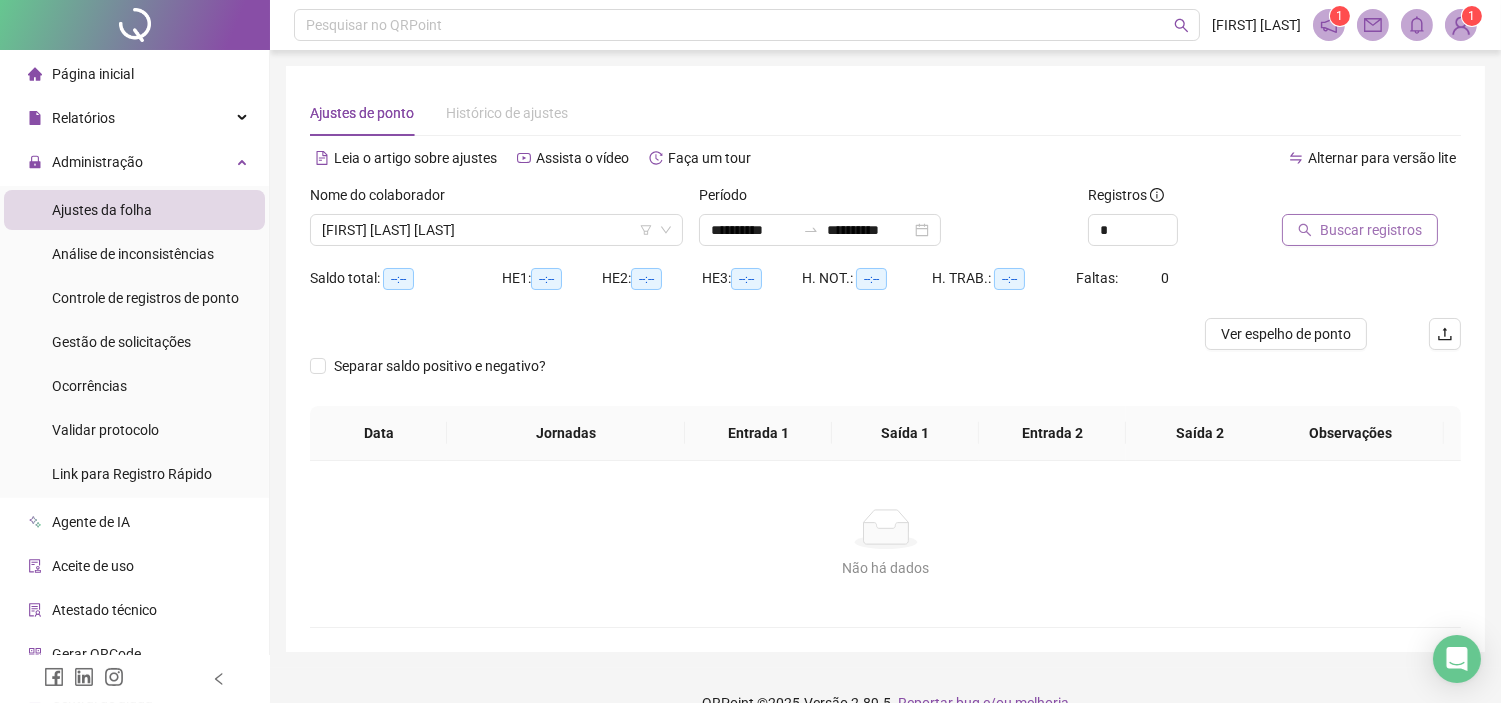 click on "Buscar registros" at bounding box center (1371, 230) 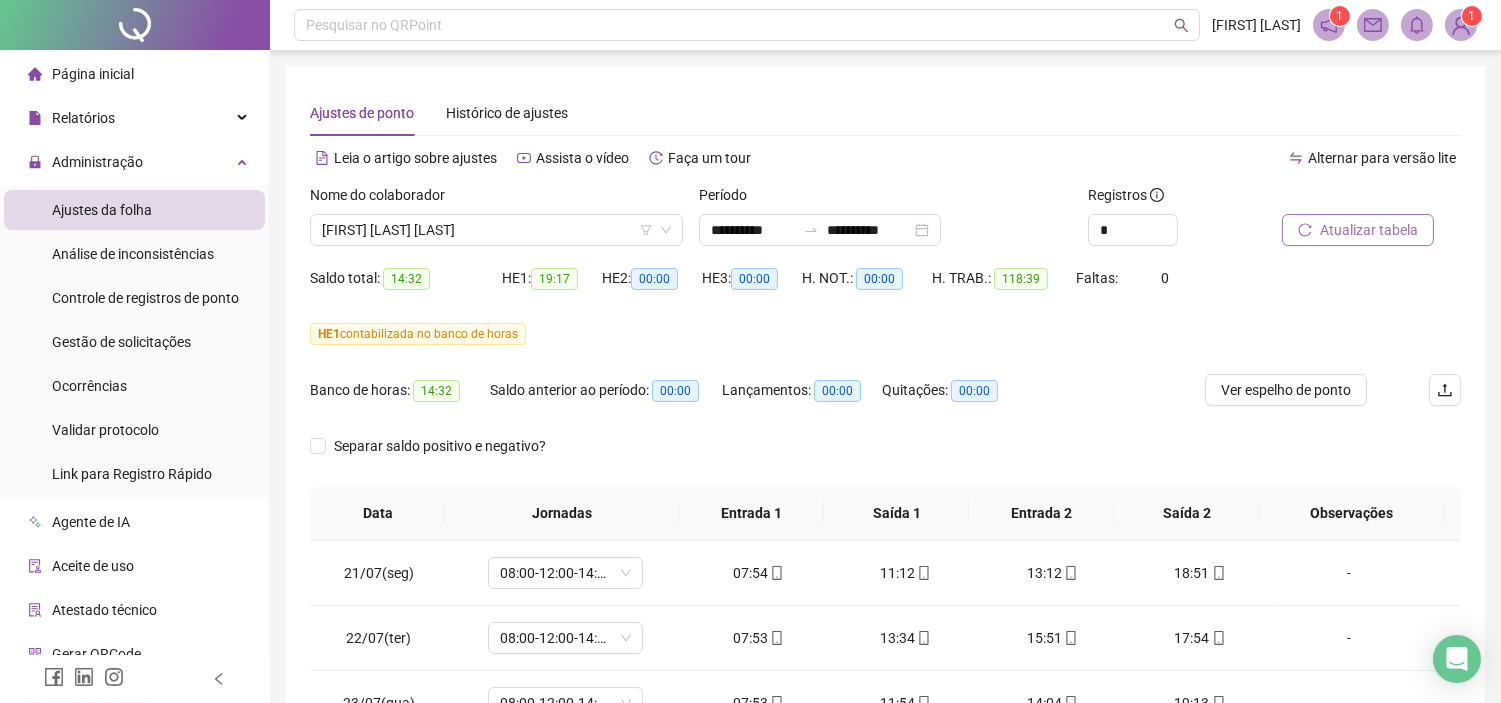click on "Atualizar tabela" at bounding box center (1369, 230) 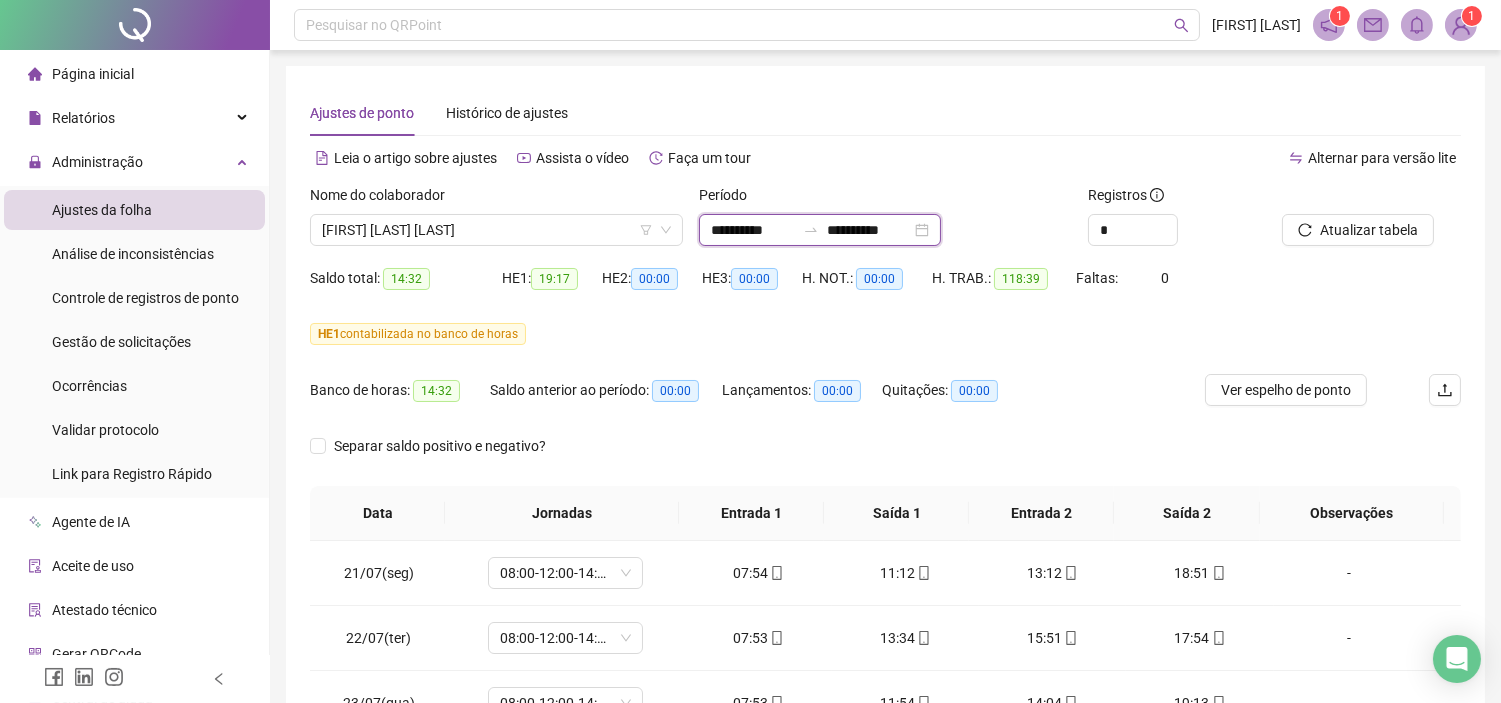 click on "**********" at bounding box center (869, 230) 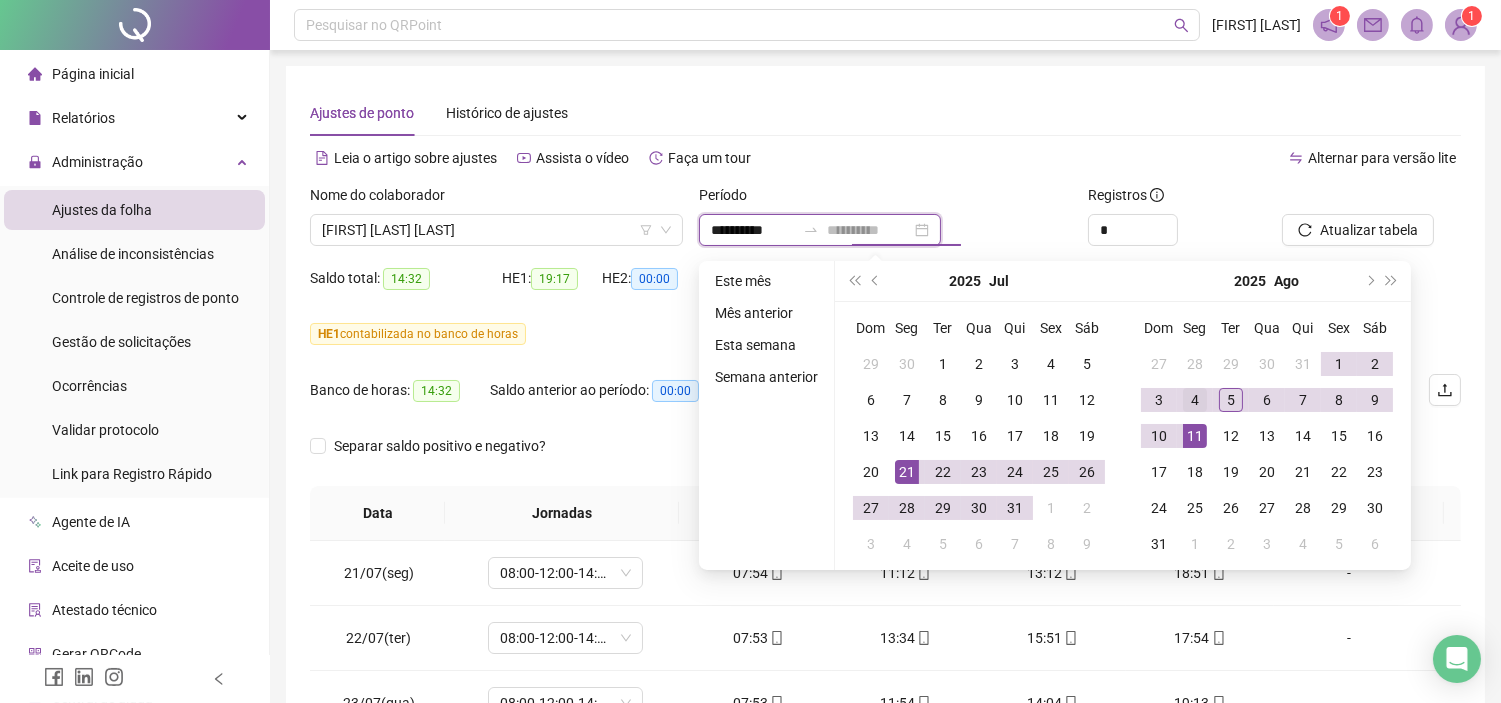 type on "**********" 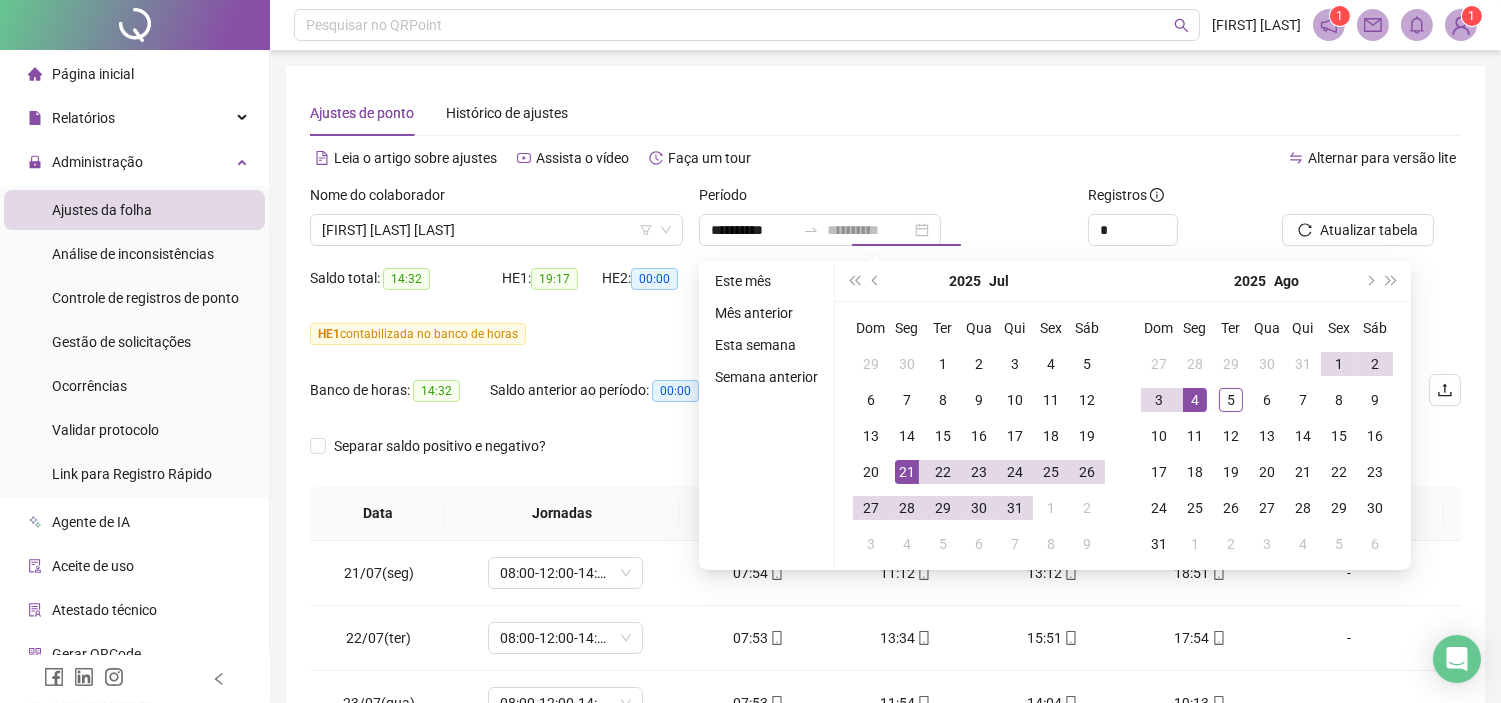 click on "4" at bounding box center [1195, 400] 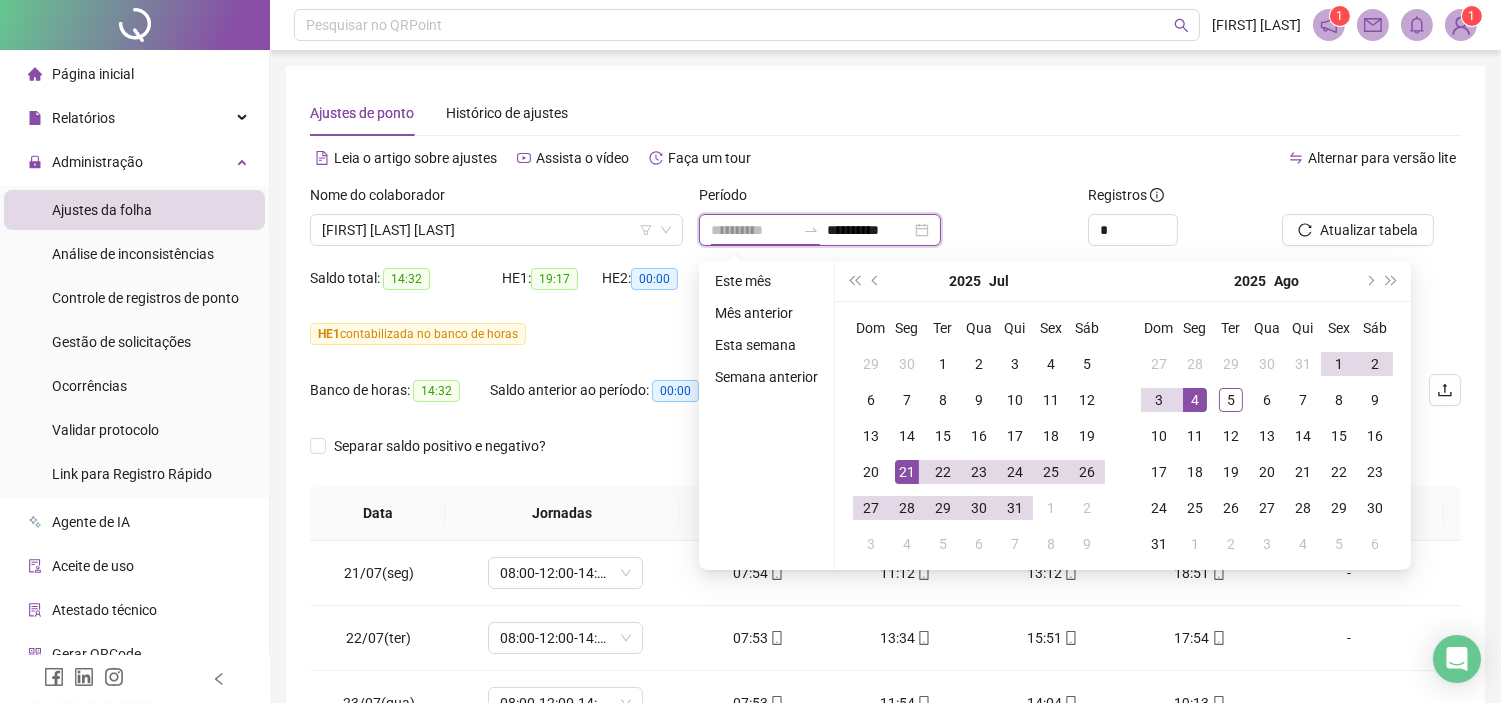 type on "**********" 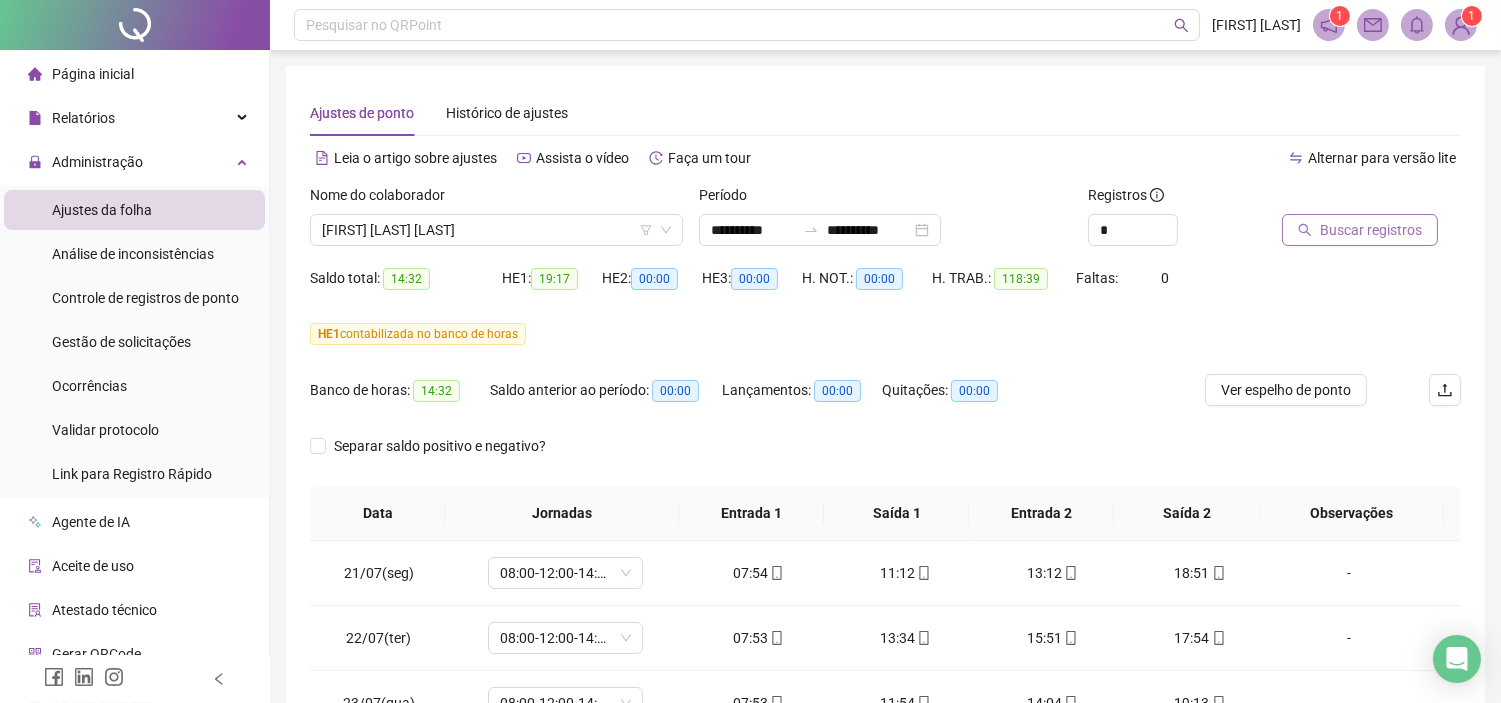 click on "Buscar registros" at bounding box center (1371, 230) 